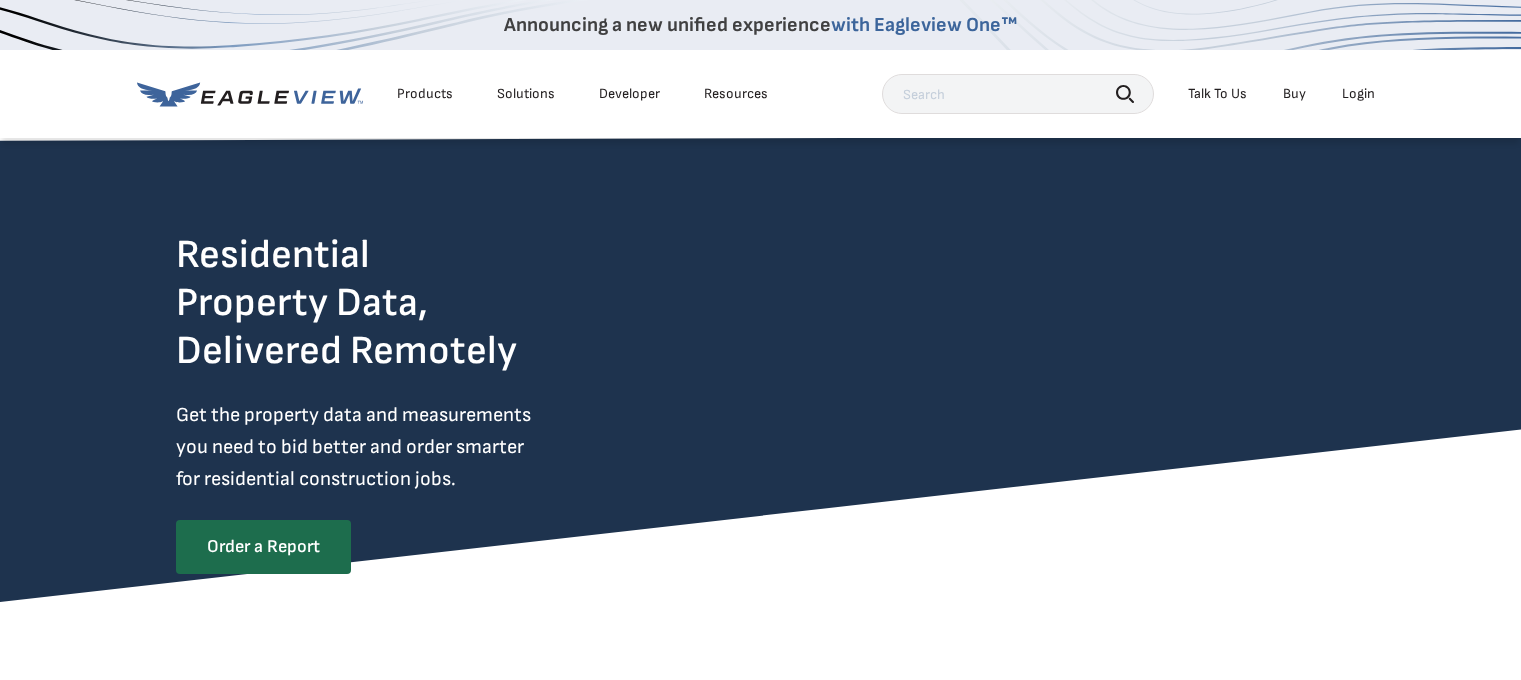 scroll, scrollTop: 0, scrollLeft: 0, axis: both 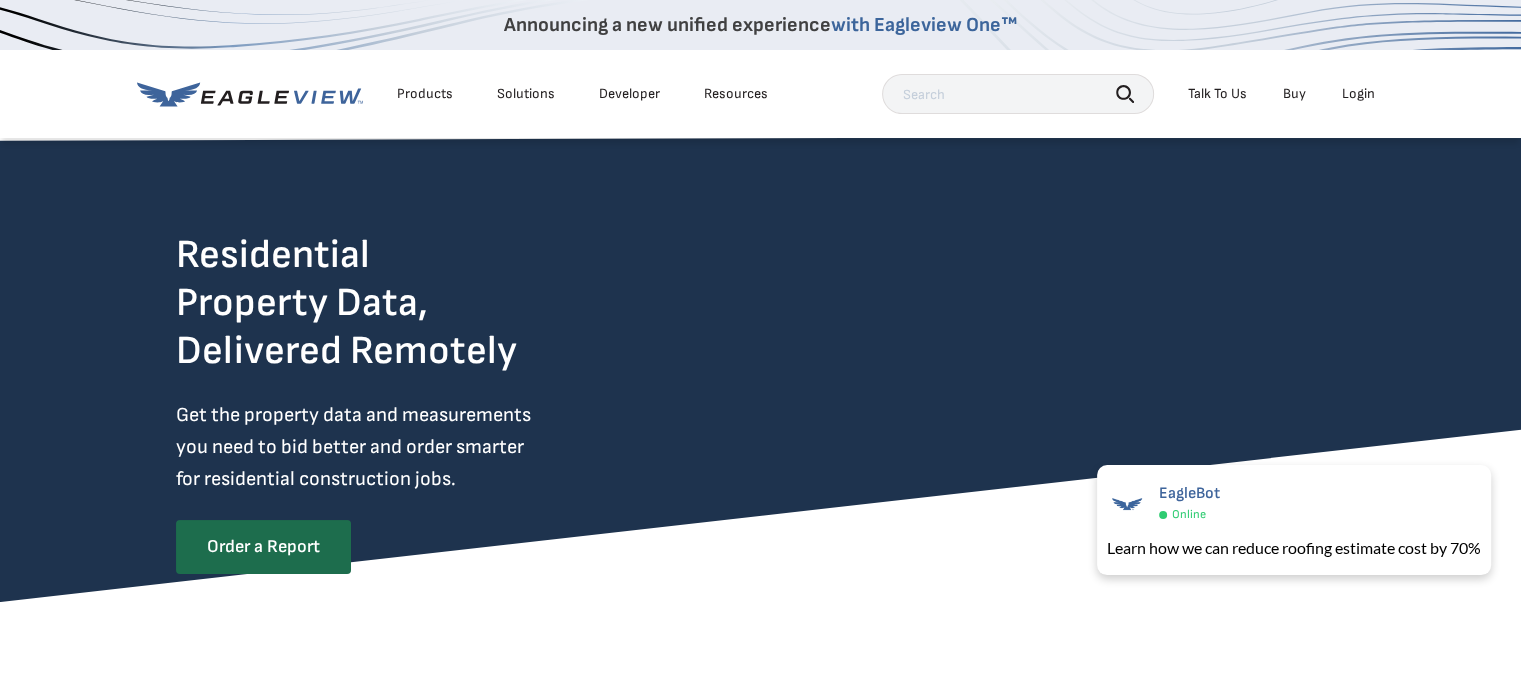 click on "Login" at bounding box center (1358, 94) 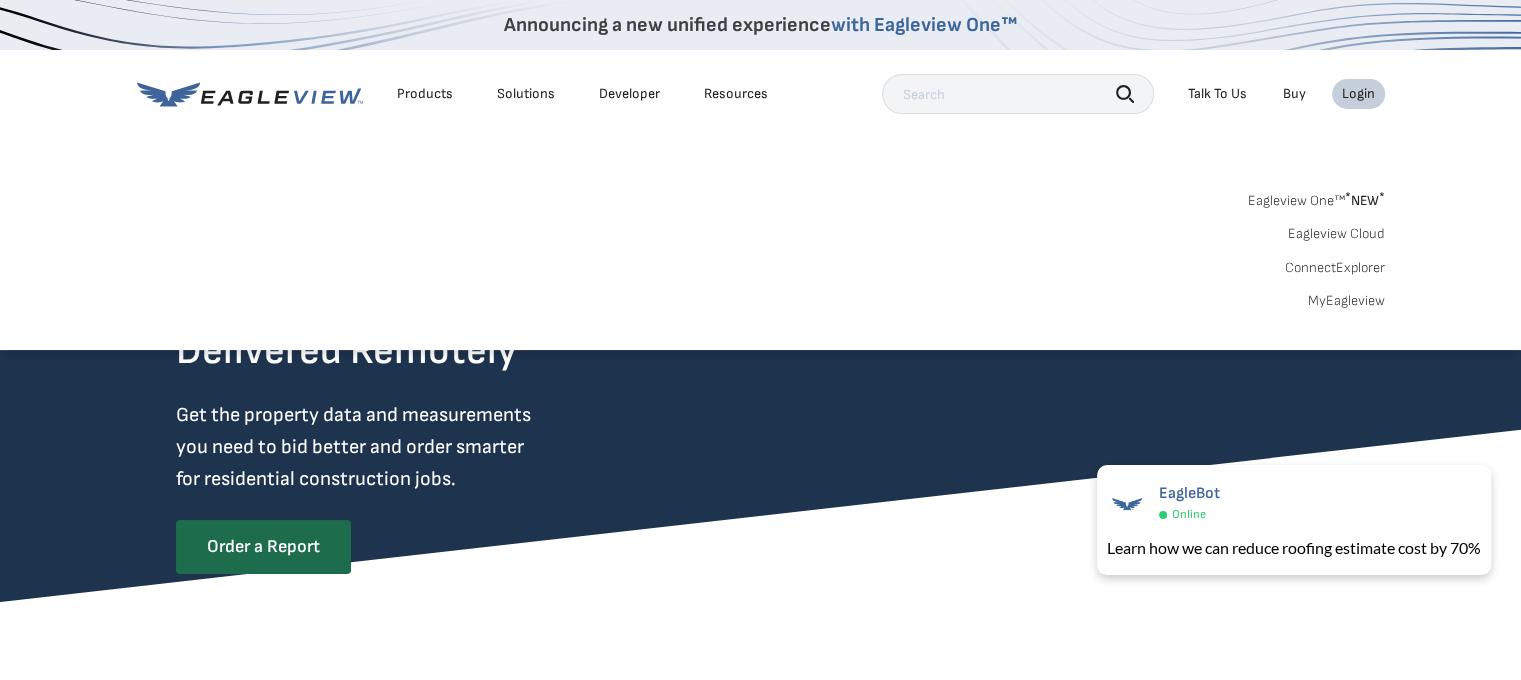 click on "Login" at bounding box center [1358, 94] 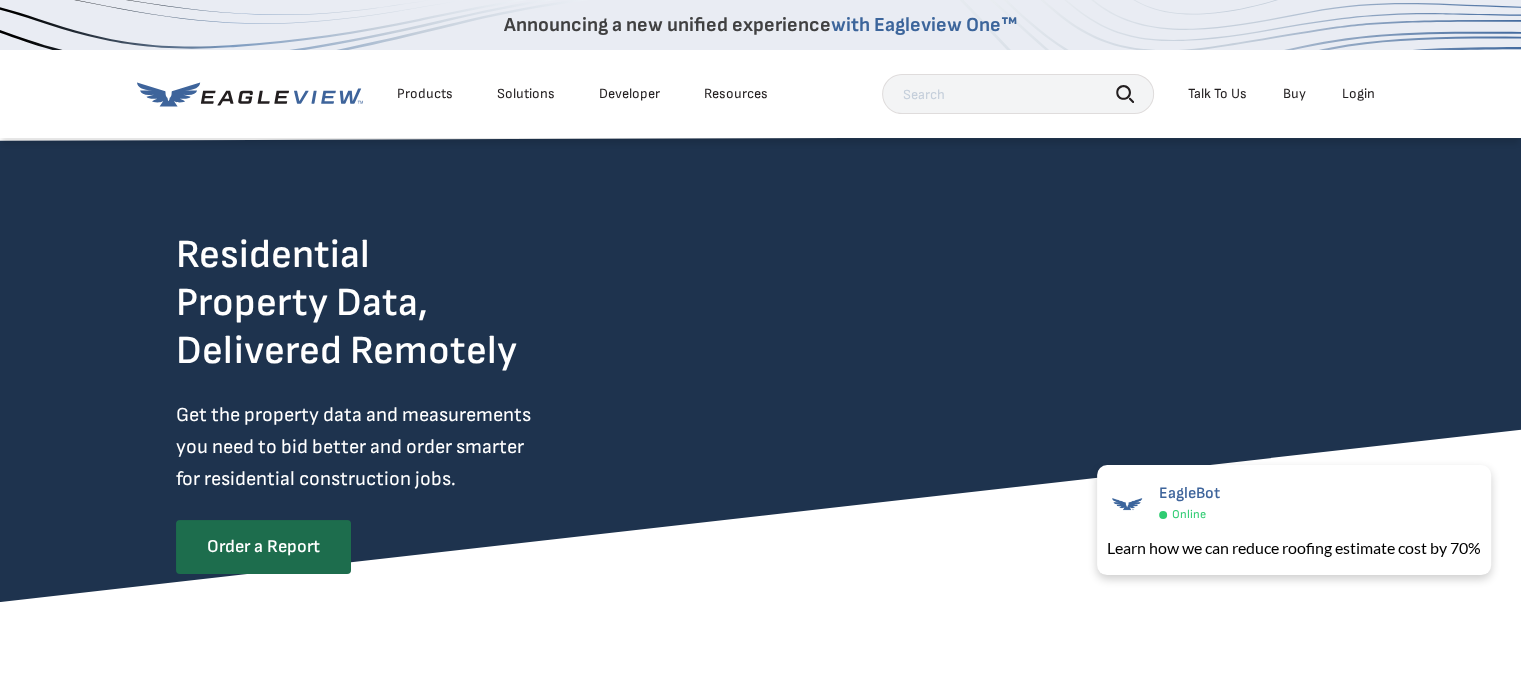 click on "Login" at bounding box center [1358, 94] 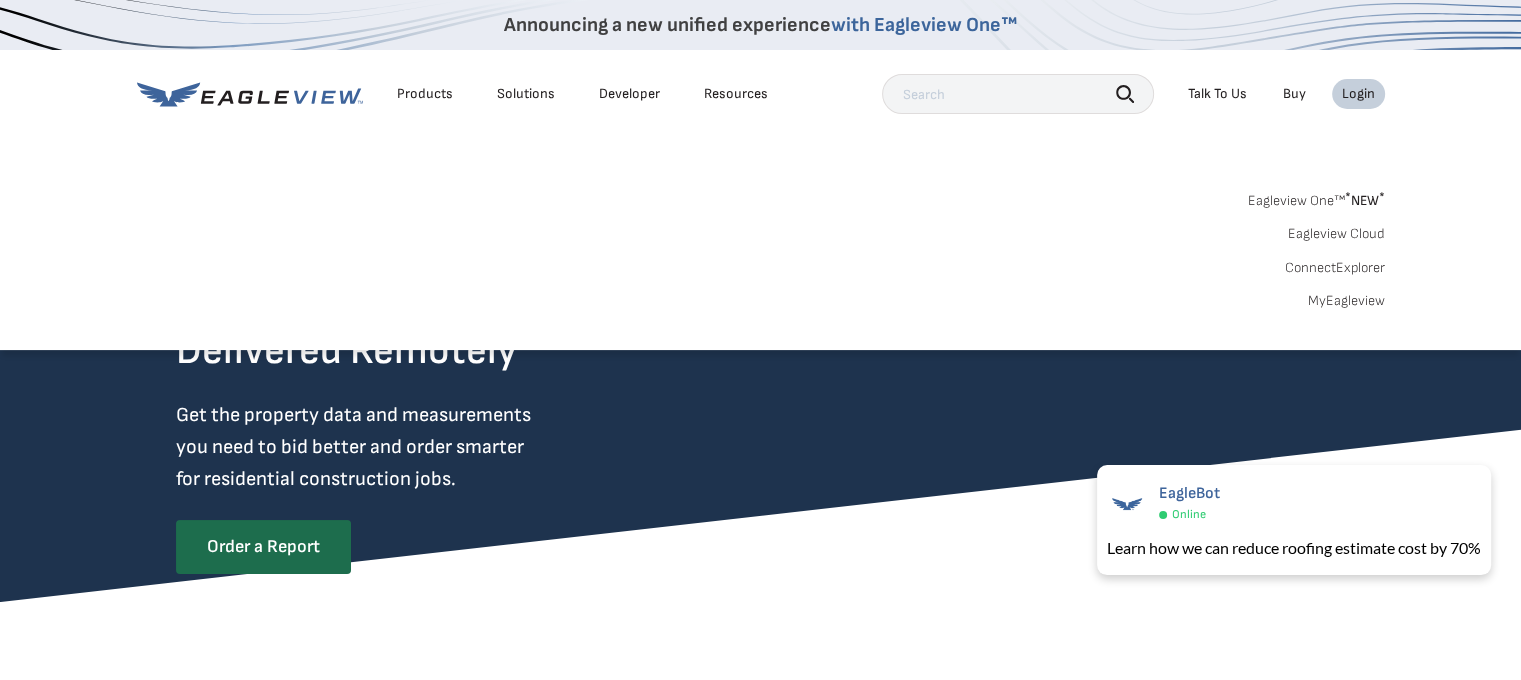 click on "MyEagleview" at bounding box center [1346, 301] 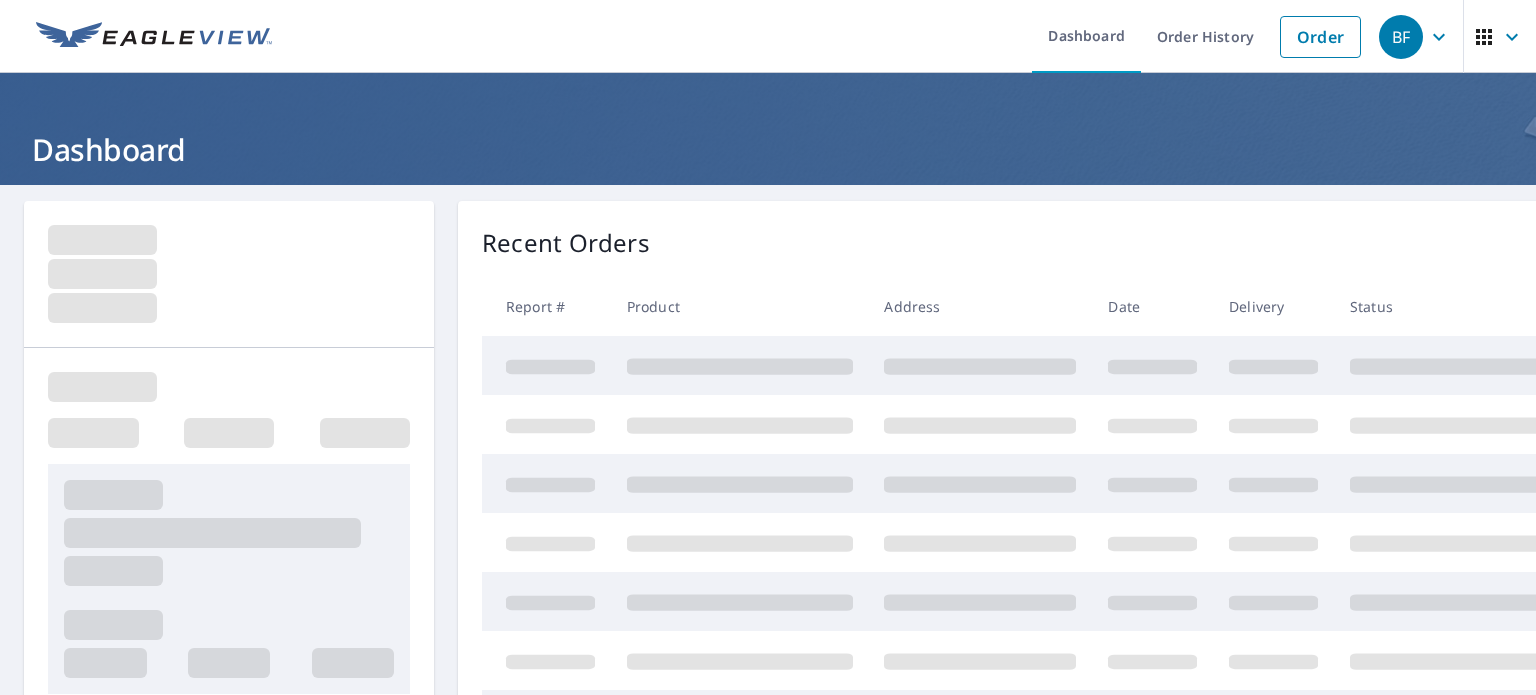 scroll, scrollTop: 0, scrollLeft: 0, axis: both 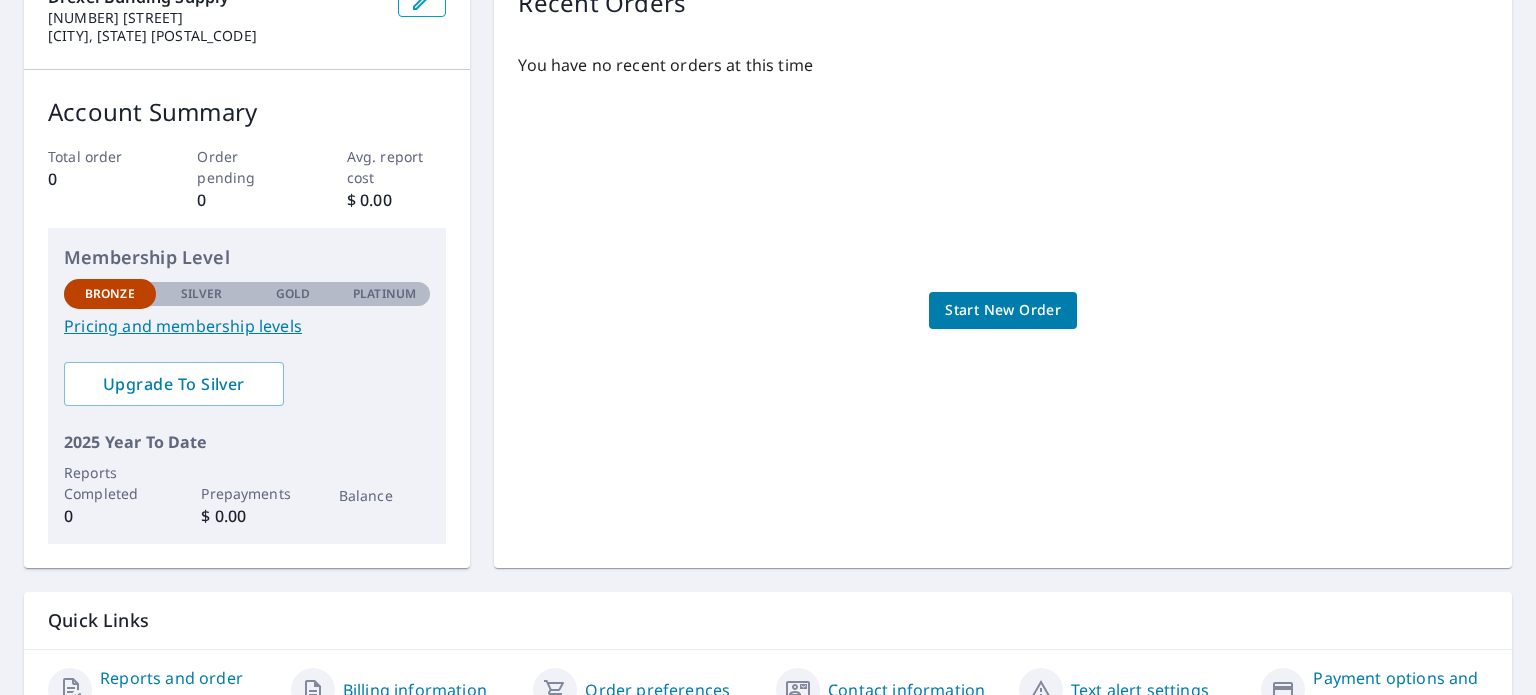 click on "Pricing and membership levels" at bounding box center (247, 326) 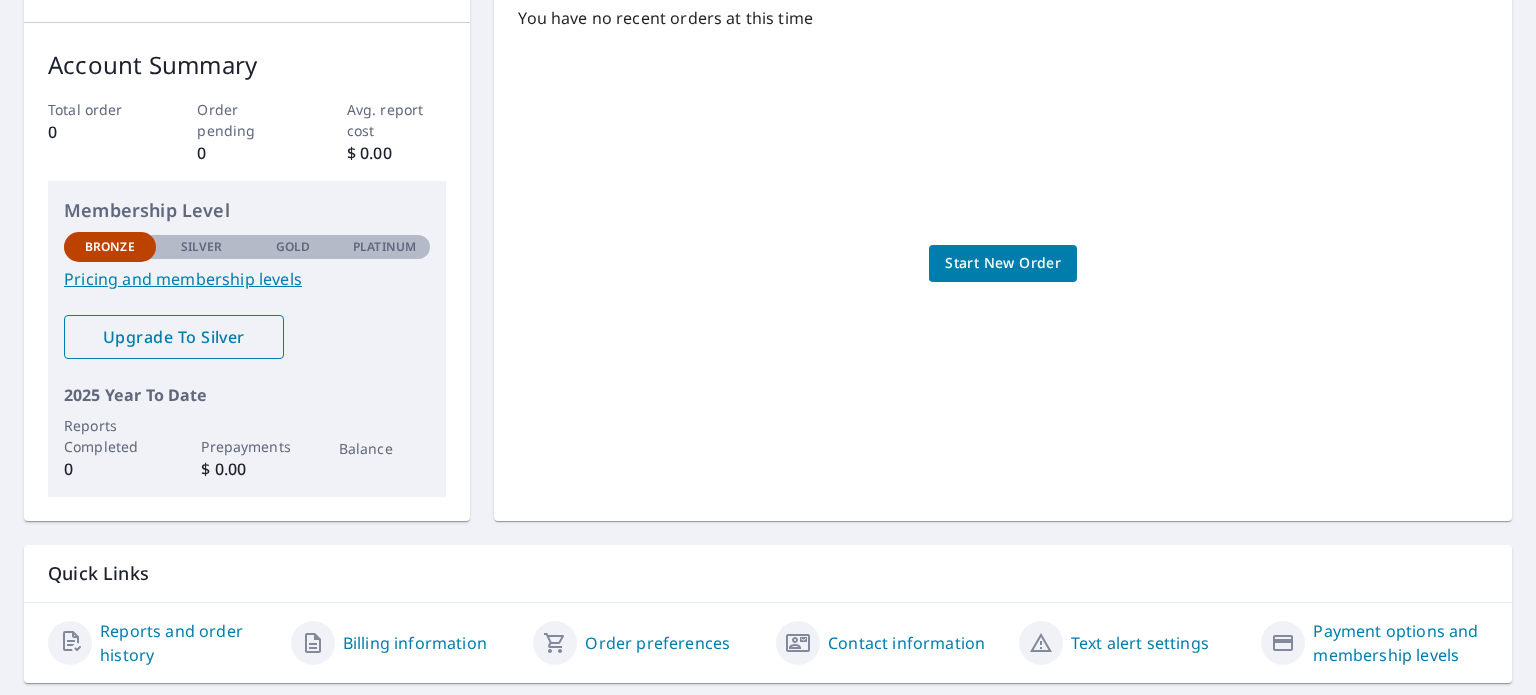 scroll, scrollTop: 340, scrollLeft: 0, axis: vertical 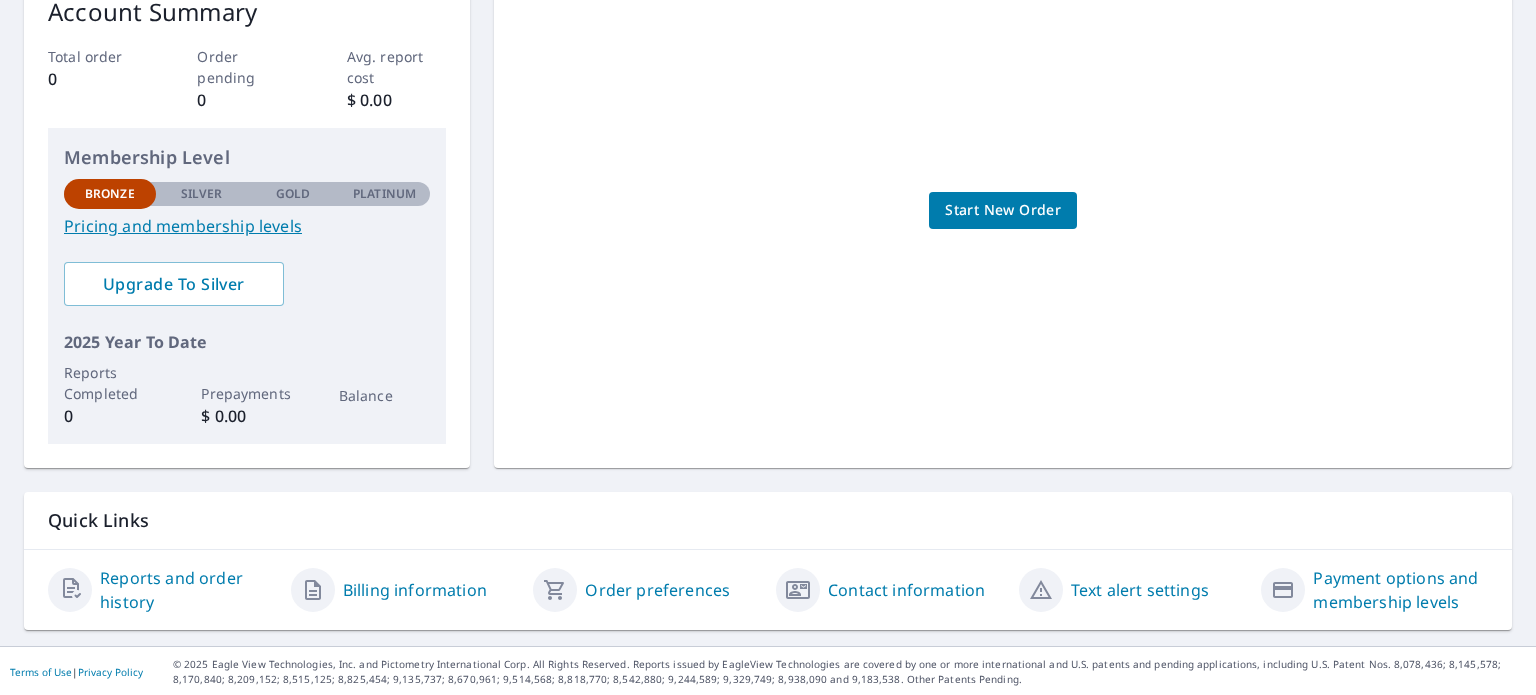 click on "Start New Order" at bounding box center (1003, 210) 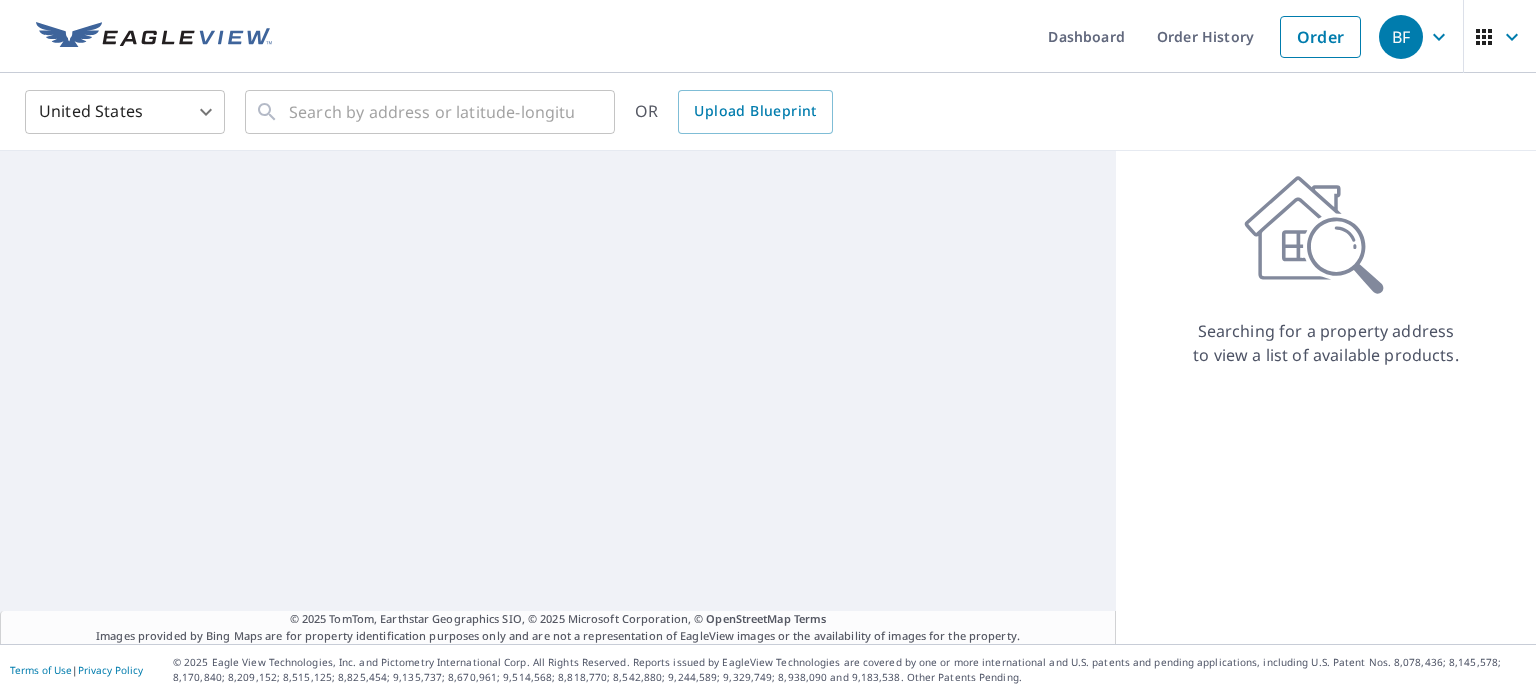 scroll, scrollTop: 0, scrollLeft: 0, axis: both 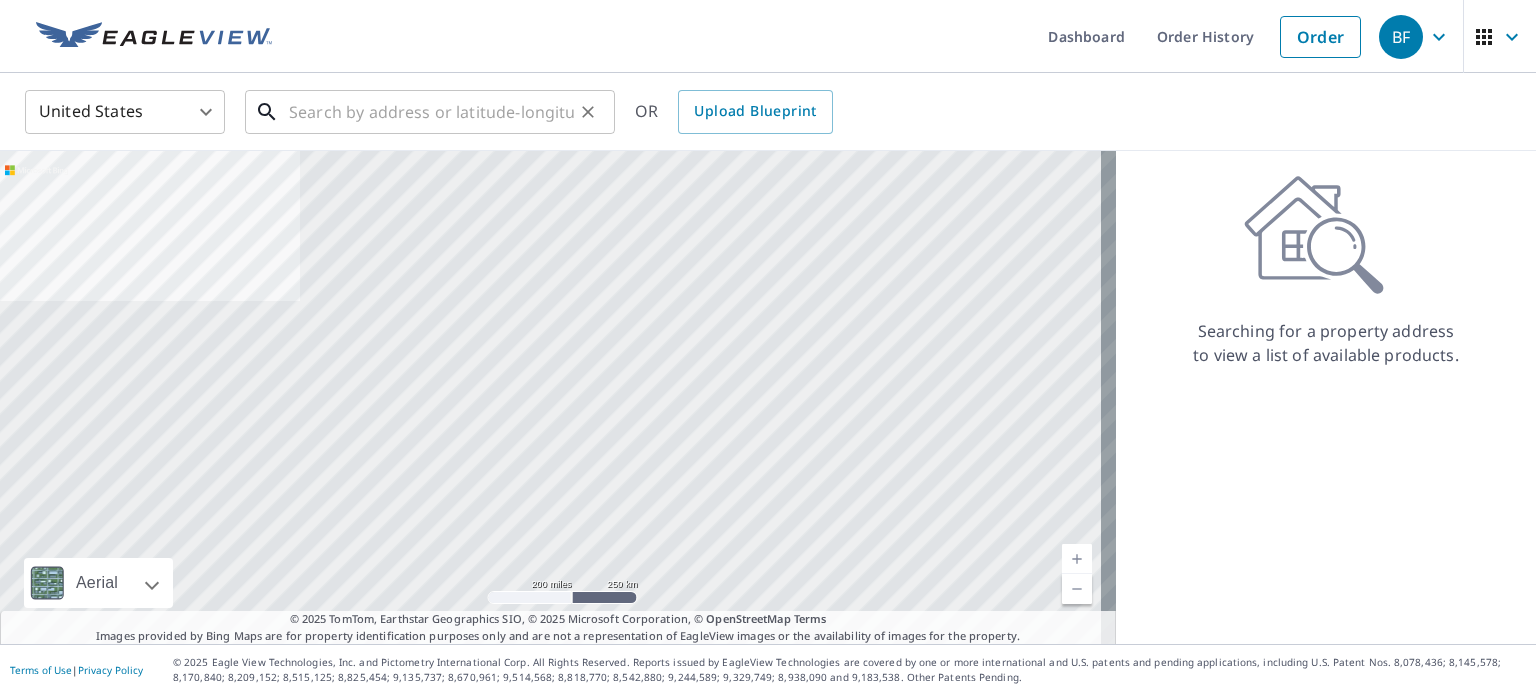 click at bounding box center [431, 112] 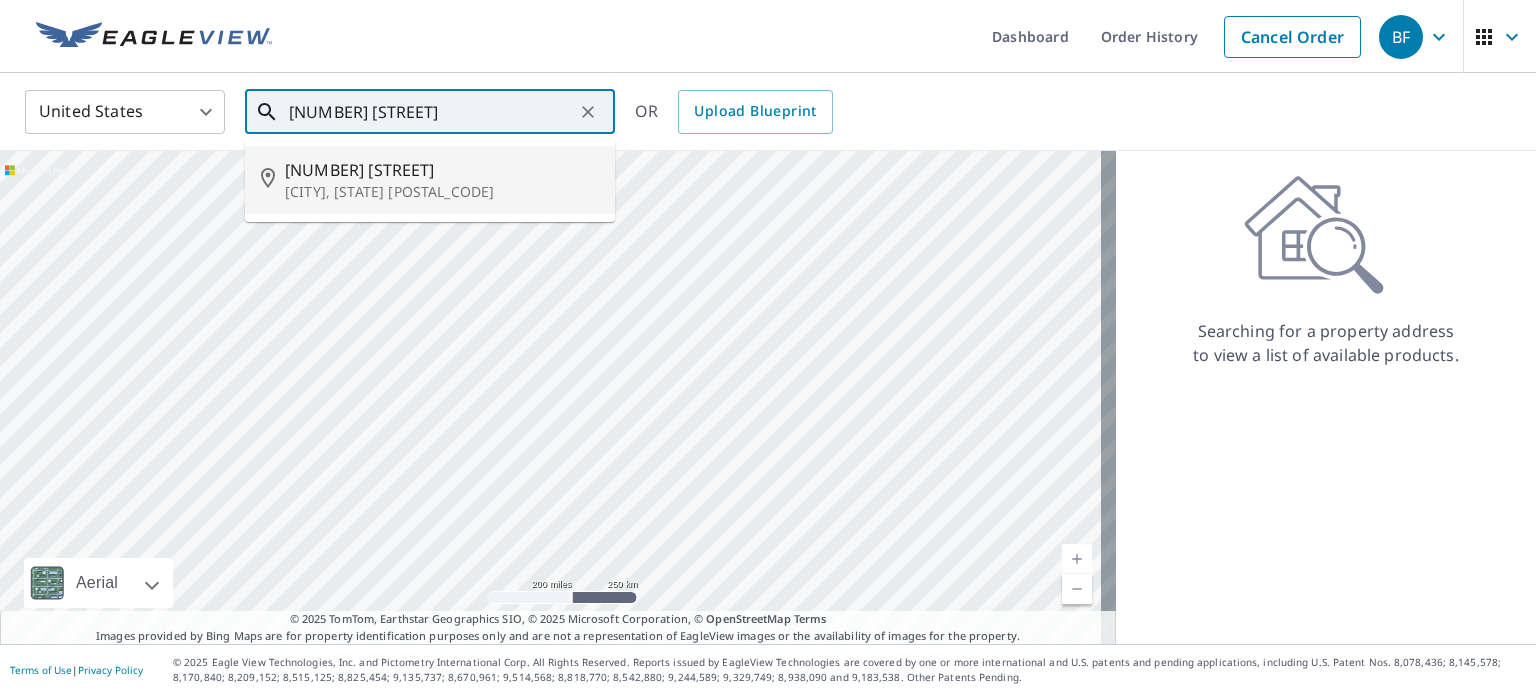 click on "Rhinelander, WI 54501" at bounding box center [442, 192] 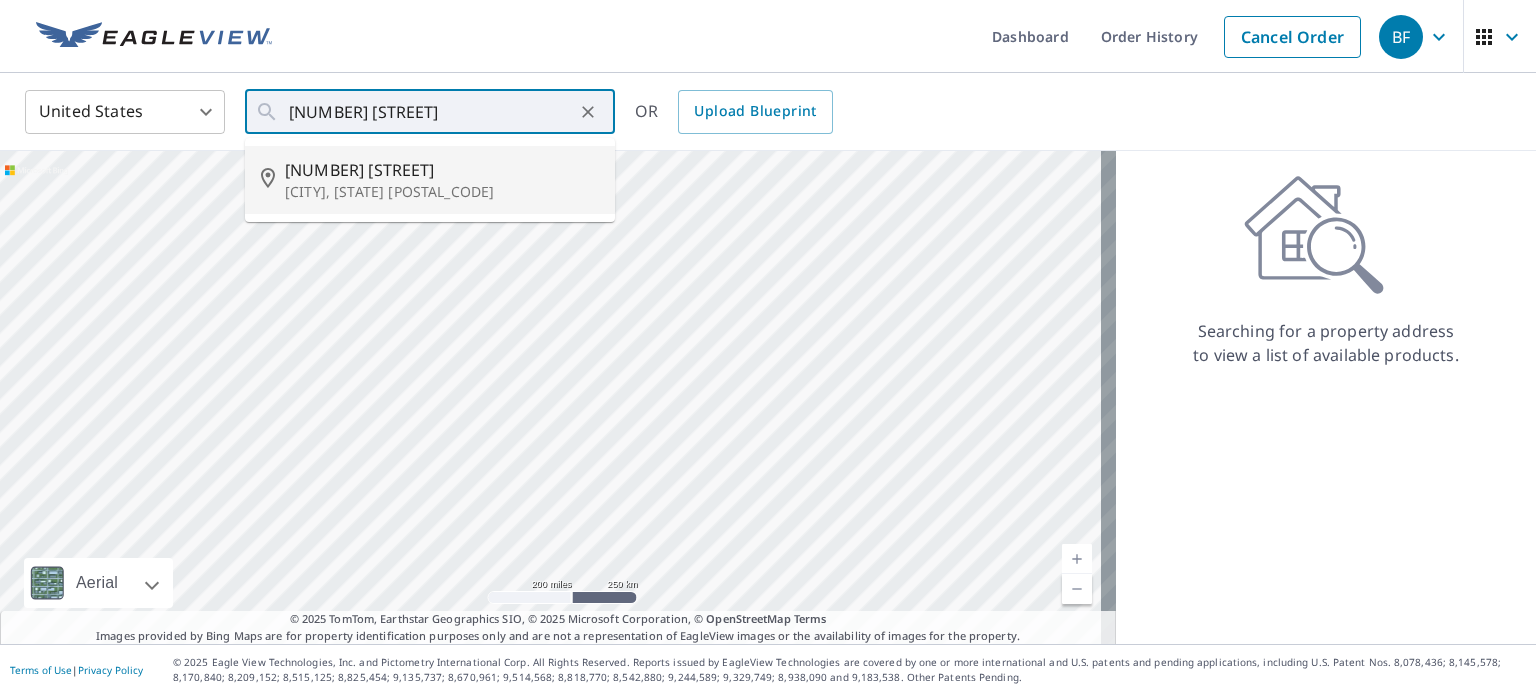 type on "215 Dahl St Rhinelander, WI 54501" 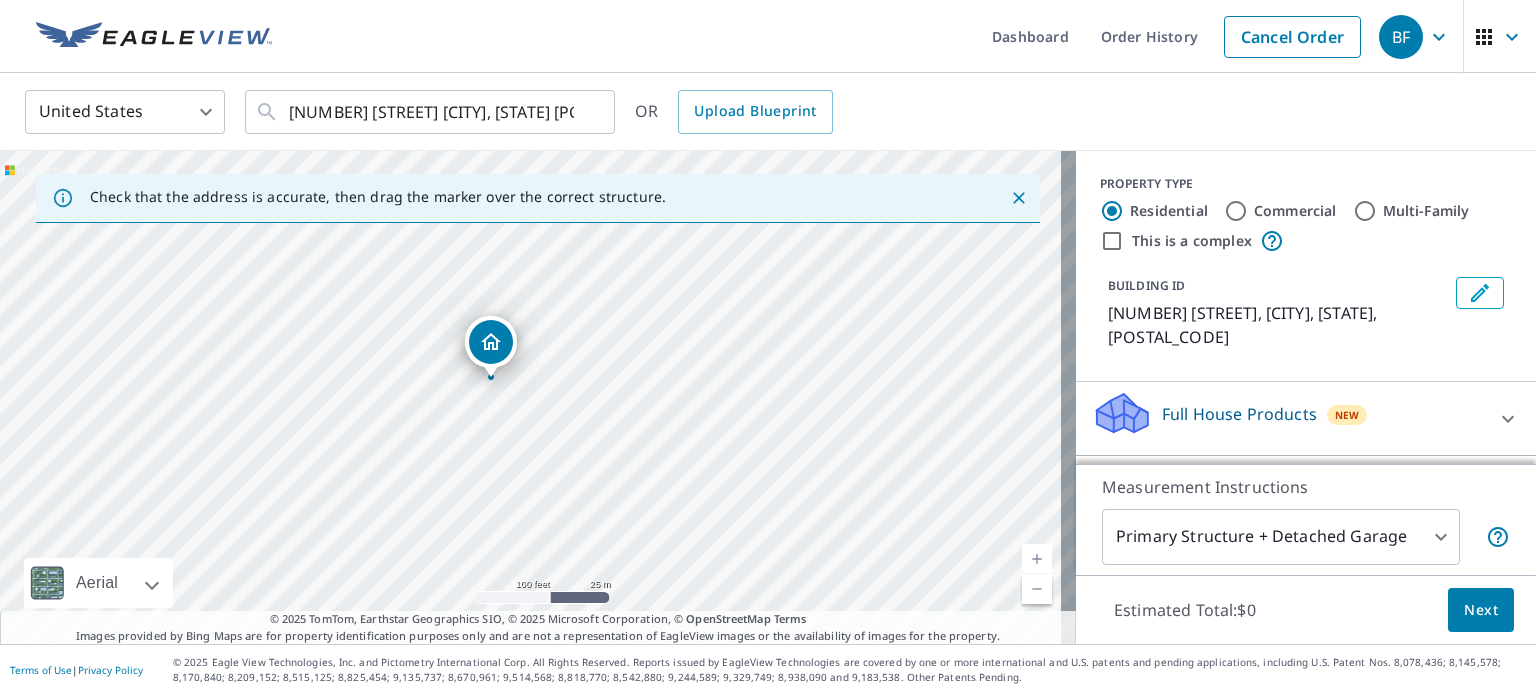 click 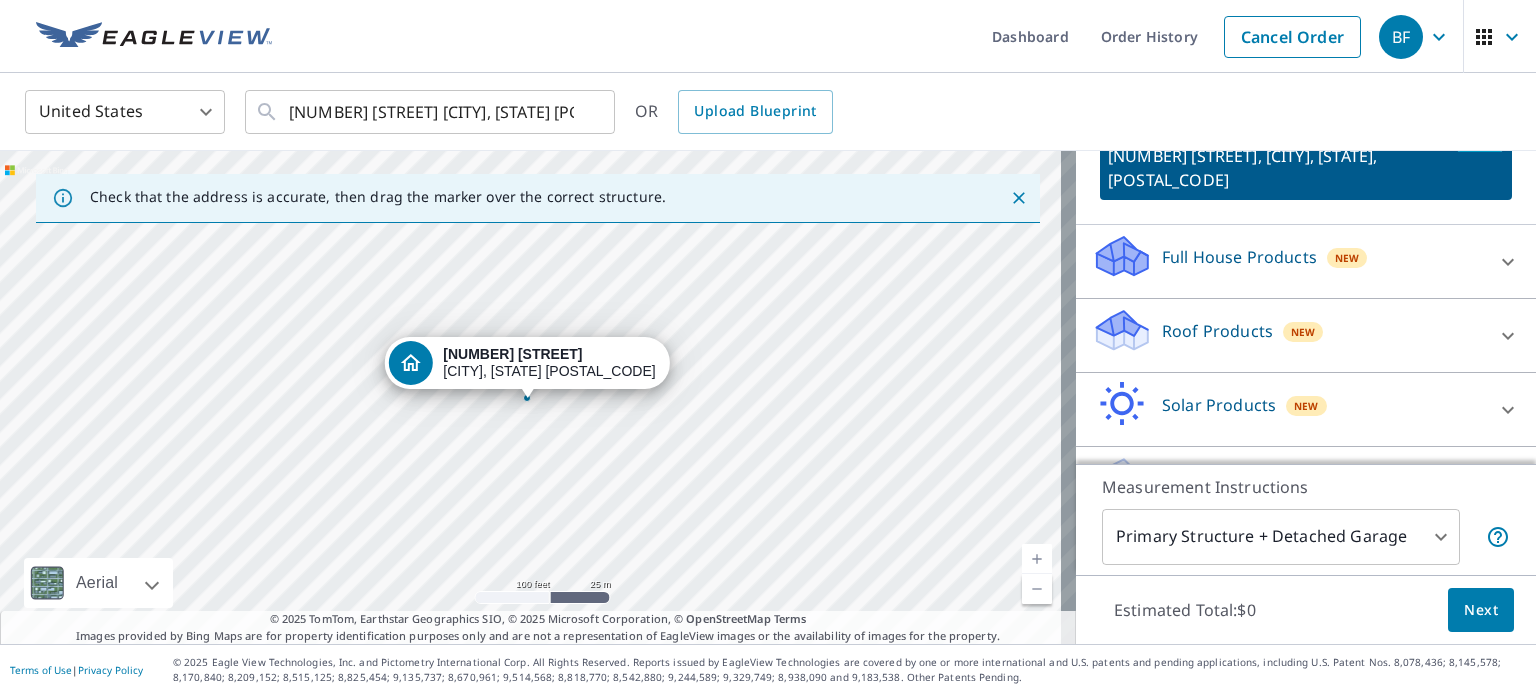 scroll, scrollTop: 188, scrollLeft: 0, axis: vertical 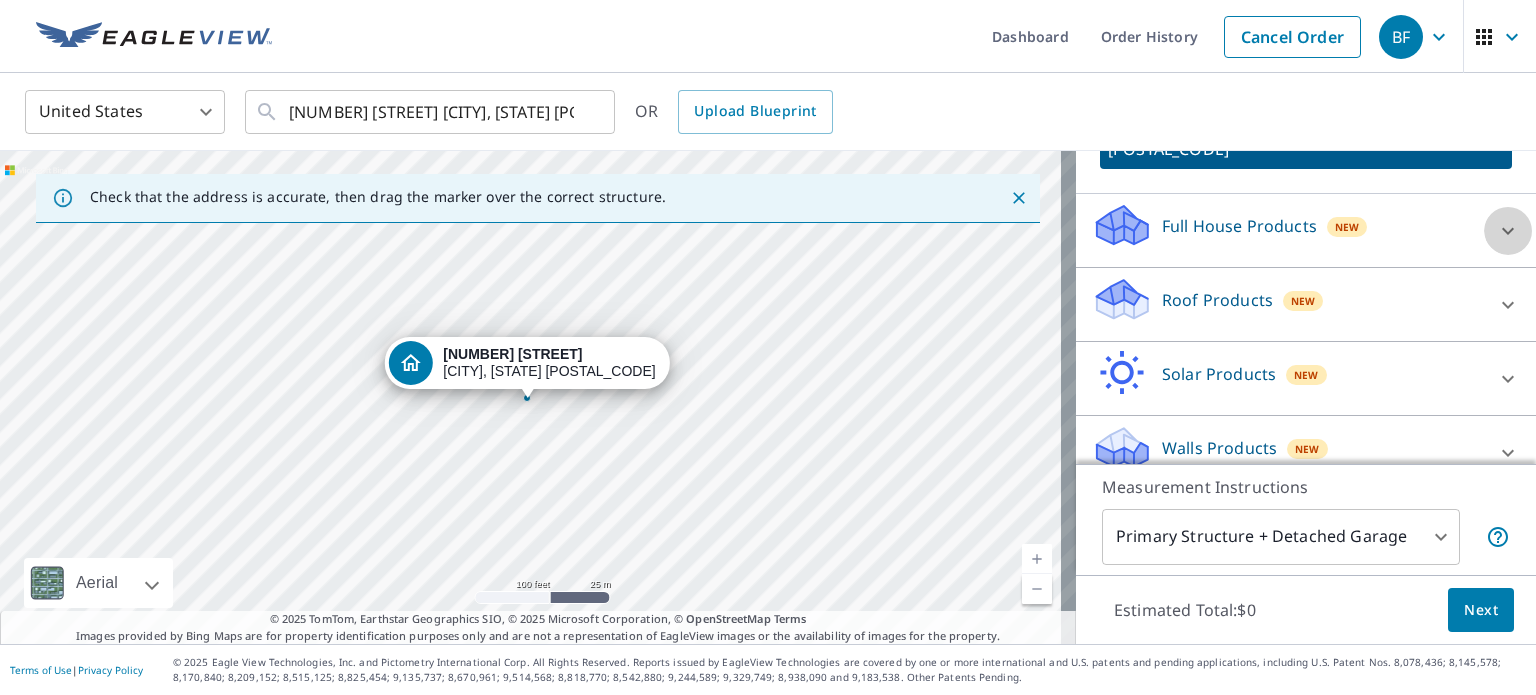 click 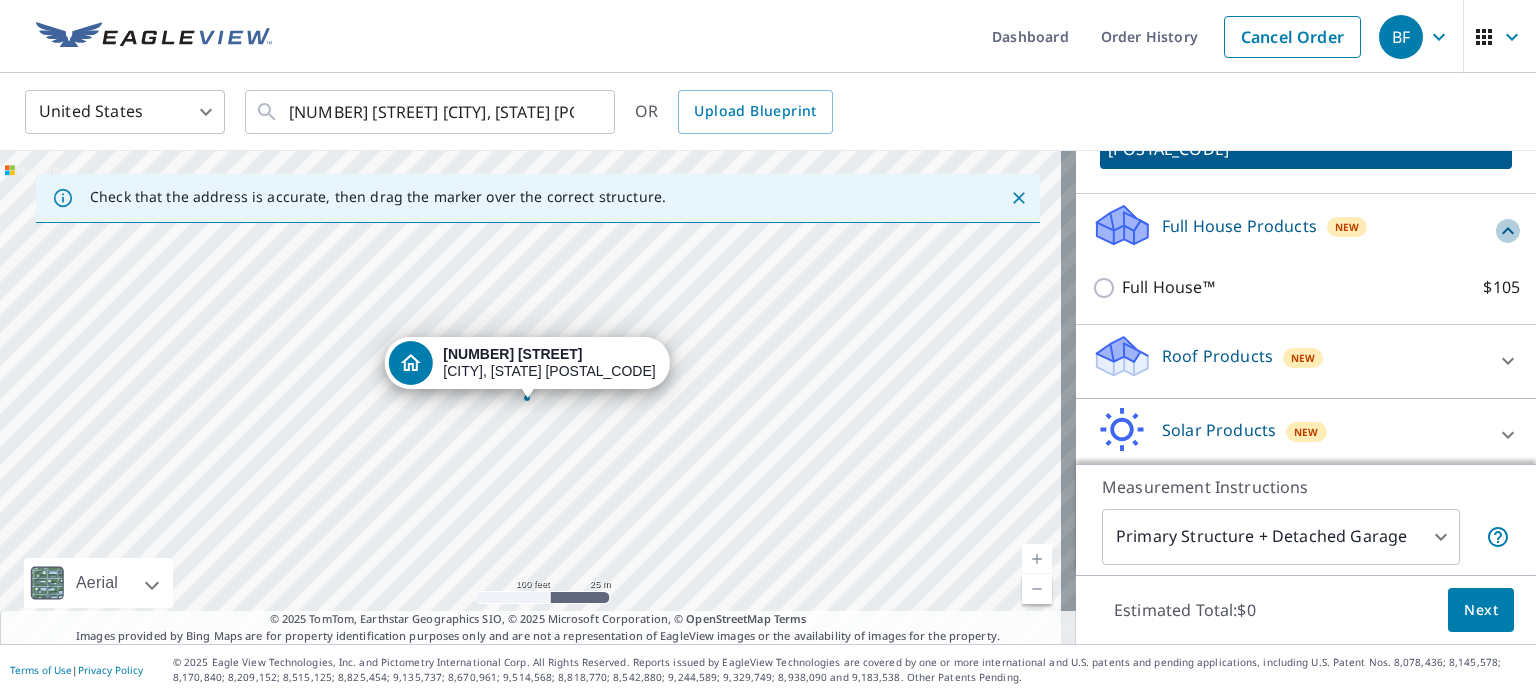 click 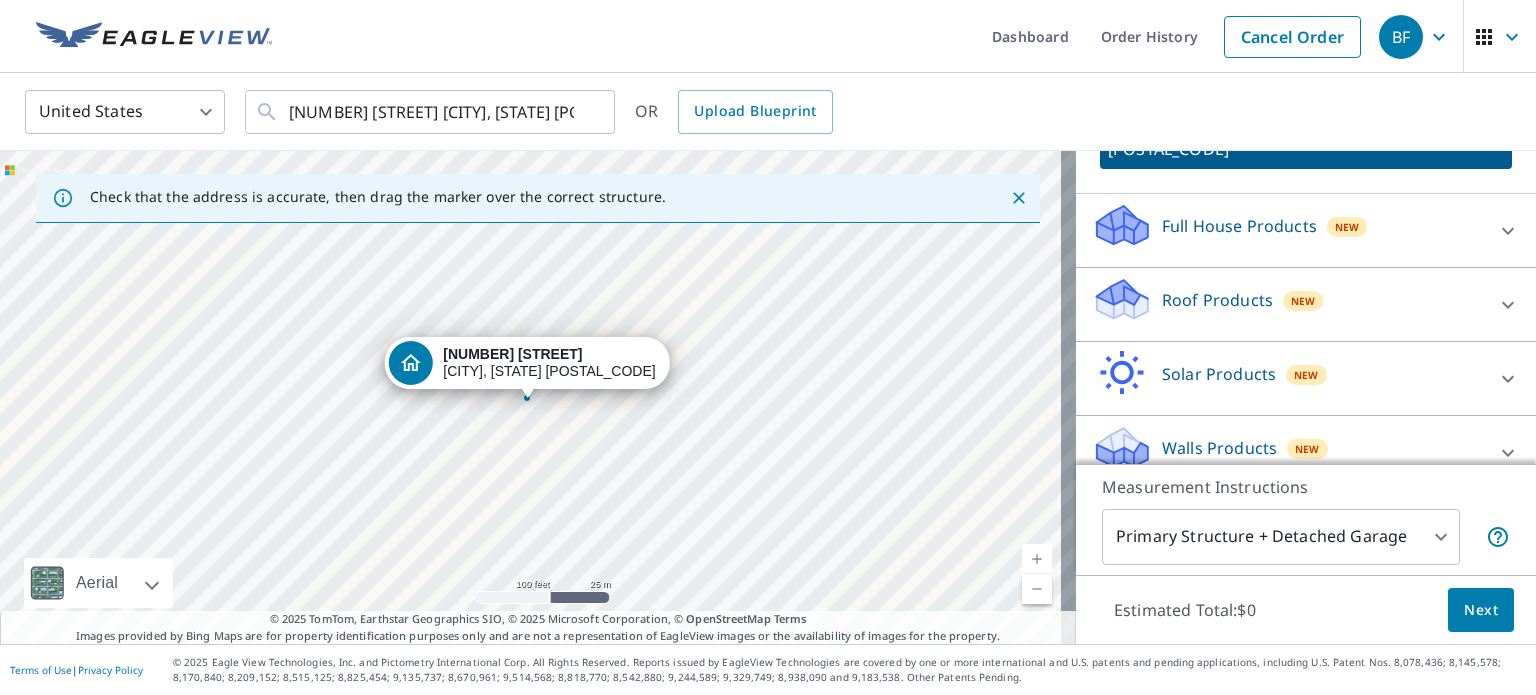 click 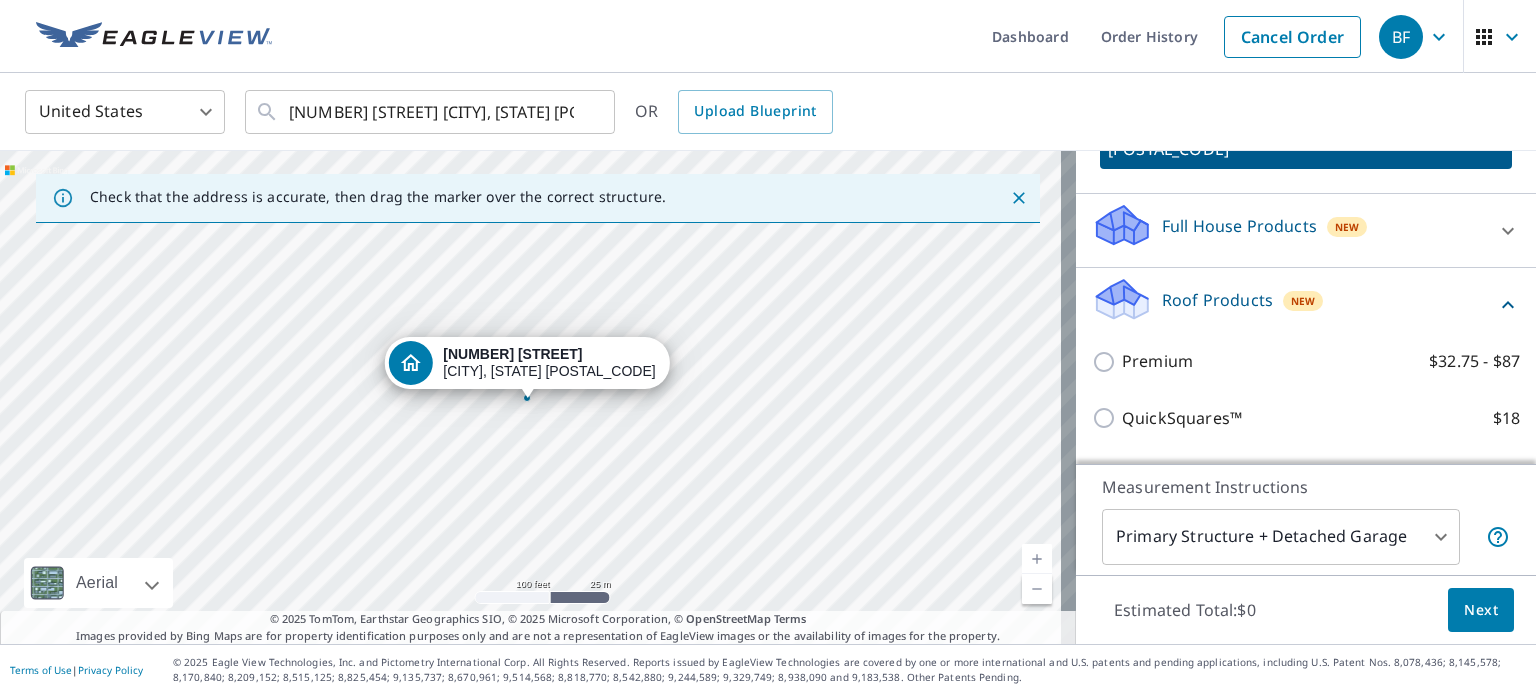 click 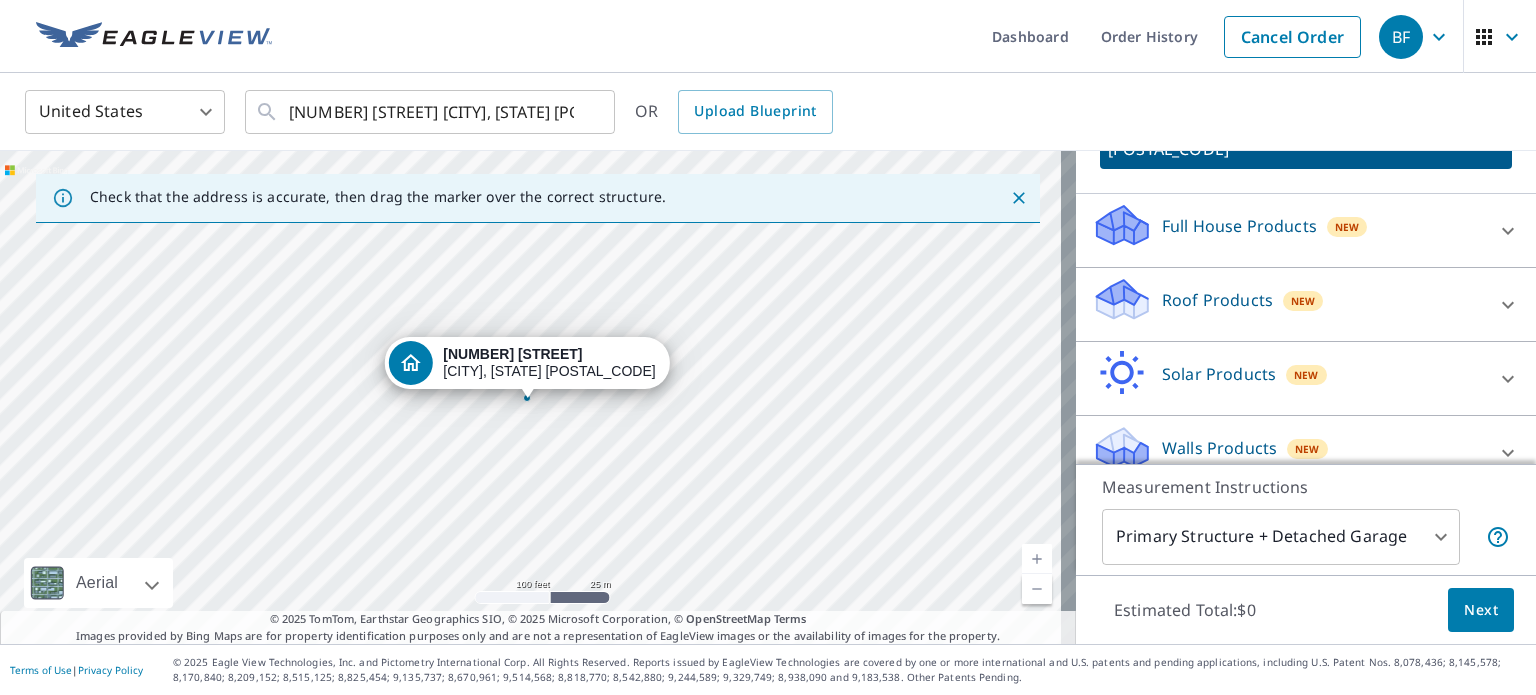 click at bounding box center (1508, 305) 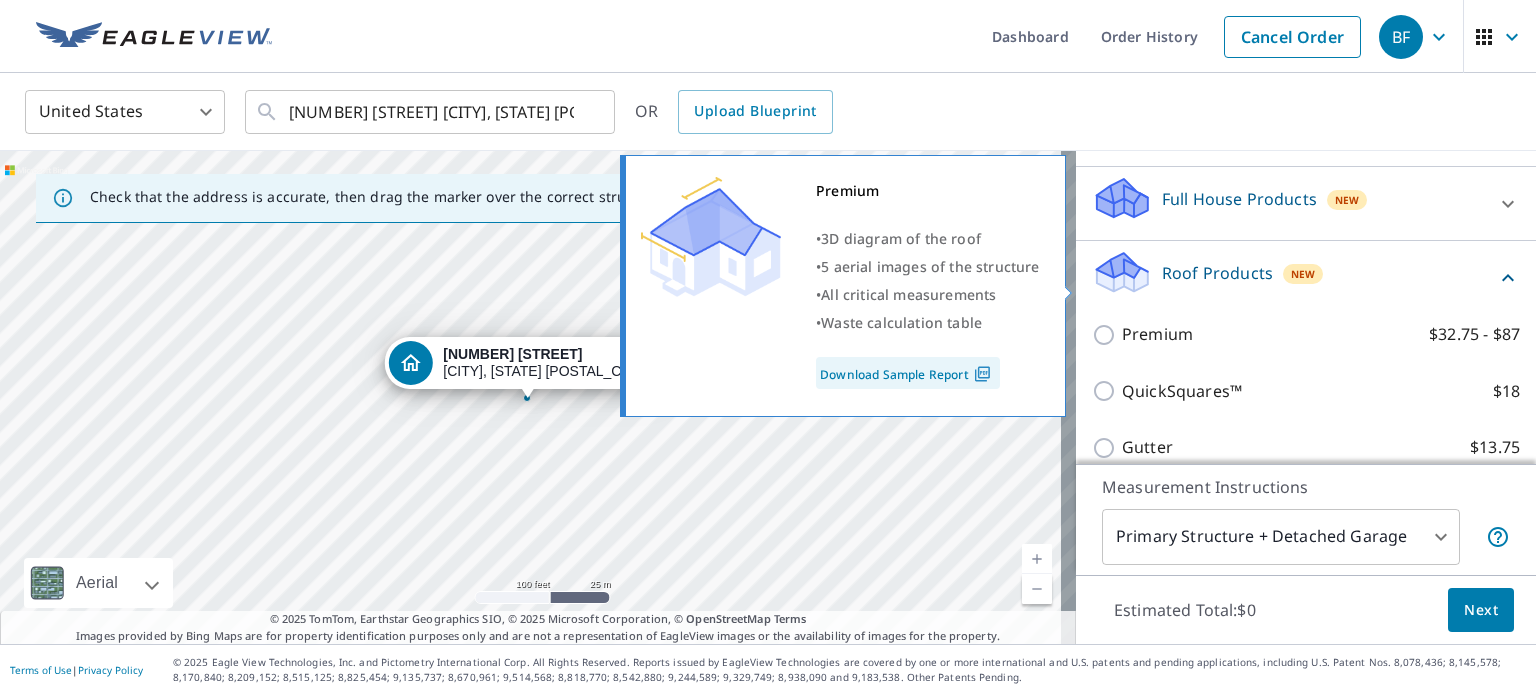 scroll, scrollTop: 315, scrollLeft: 0, axis: vertical 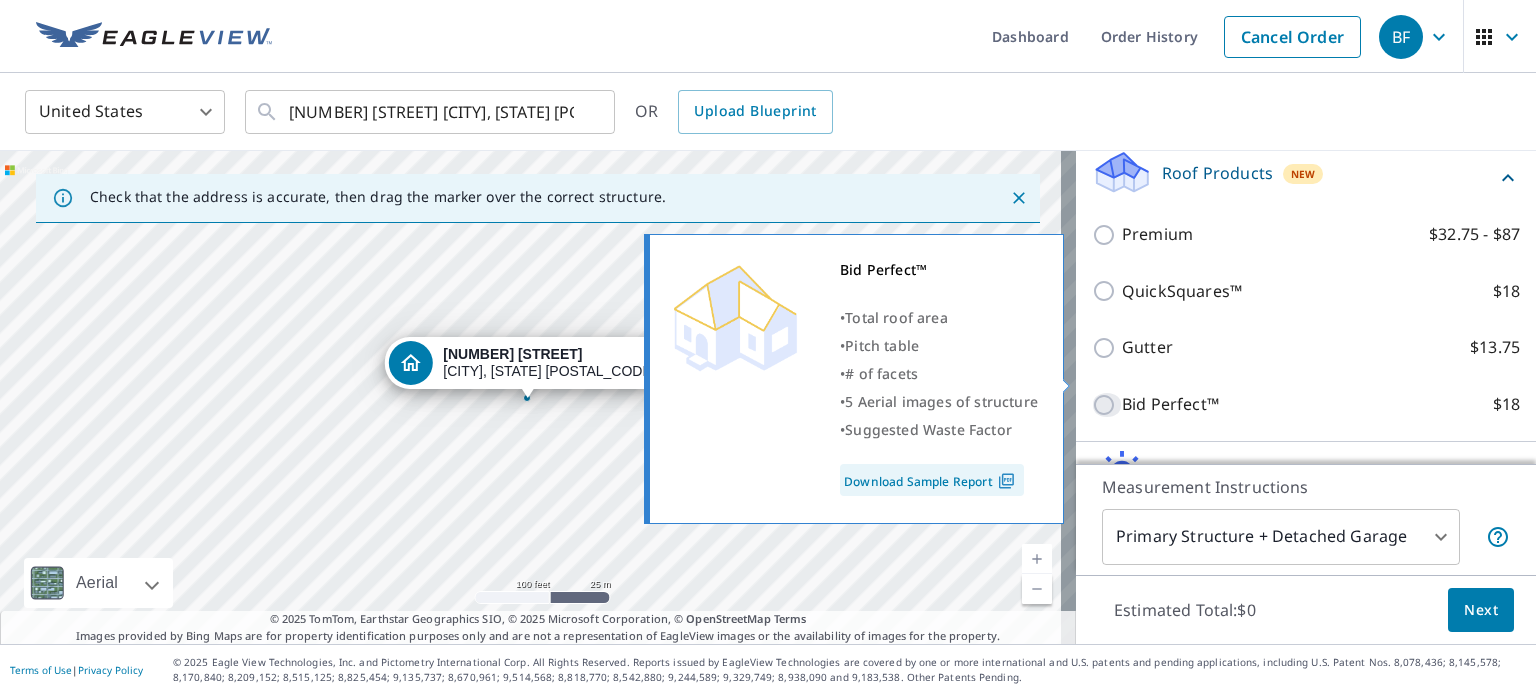 click on "Bid Perfect™ $18" at bounding box center [1107, 405] 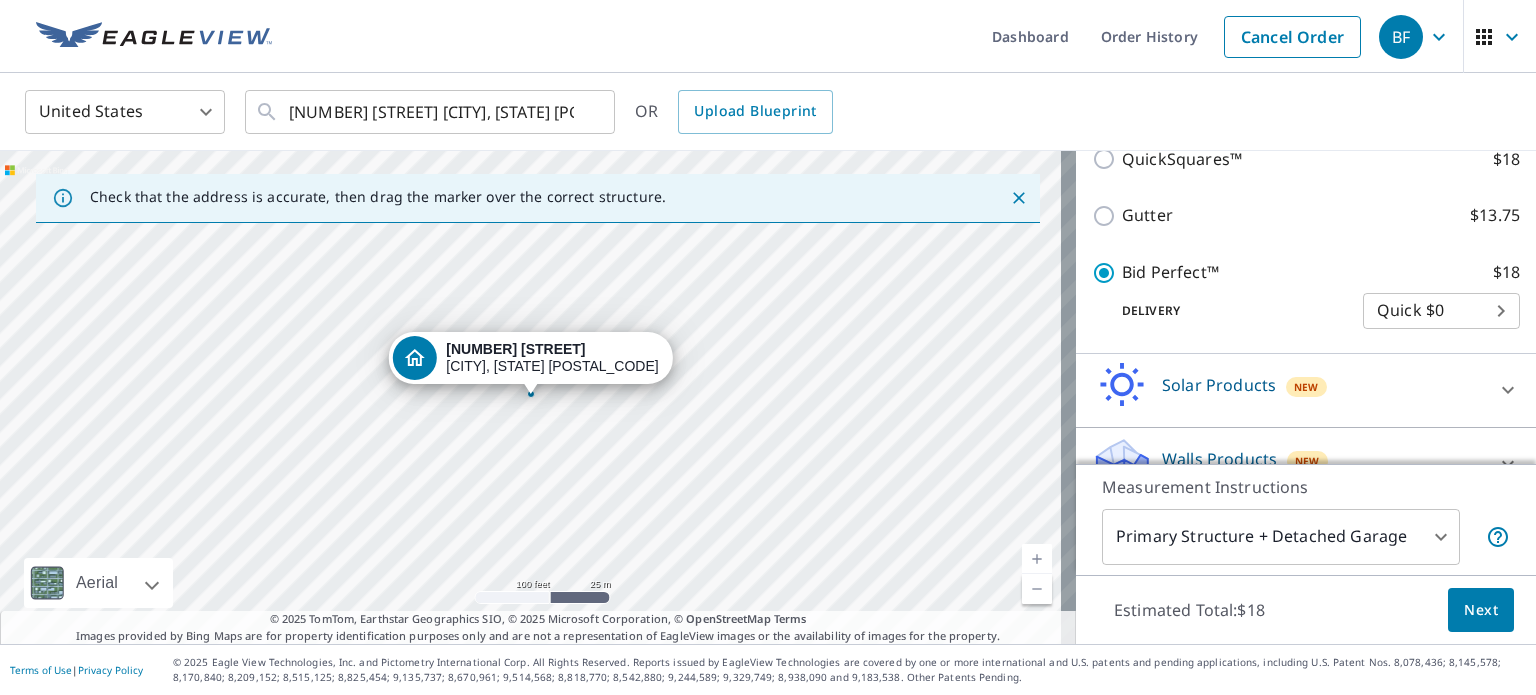 scroll, scrollTop: 479, scrollLeft: 0, axis: vertical 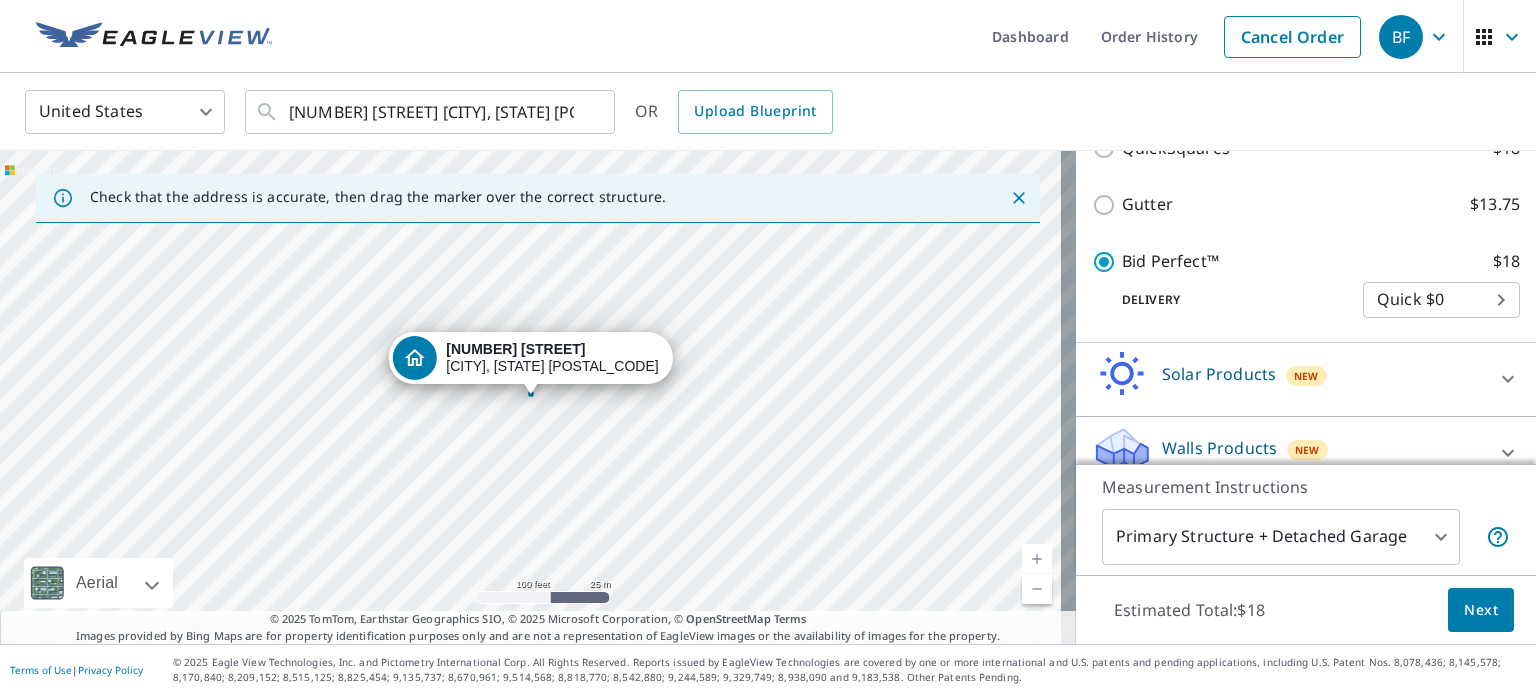 click on "BF .favicon_svg__cls-1{fill:#8ccc4c}.favicon_svg__cls-2{fill:#0098c5} BF
Dashboard Order History Cancel Order BF United States US ​ 215 Dahl St Rhinelander, WI 54501 ​ OR Upload Blueprint Check that the address is accurate, then drag the marker over the correct structure. 215 Dahl St Rhinelander, WI 54501 Aerial Road A standard road map Aerial A detailed look from above Labels Labels 100 feet 25 m © 2025 TomTom, © Vexcel Imaging, © 2025 Microsoft Corporation,  © OpenStreetMap Terms © 2025 TomTom, Earthstar Geographics SIO, © 2025 Microsoft Corporation, ©   OpenStreetMap   Terms Images provided by Bing Maps are for property identification purposes only and are not a representation of EagleView images or the availability of images for the property. PROPERTY TYPE Residential Commercial Multi-Family This is a complex BUILDING ID 215 Dahl St, Rhinelander, WI, 54501 Full House Products New Full House™ $105 Roof Products New Bid Perfect™ with Quick Delivery Premium $32.75 - $87 QuickSquares™ 1" at bounding box center (768, 347) 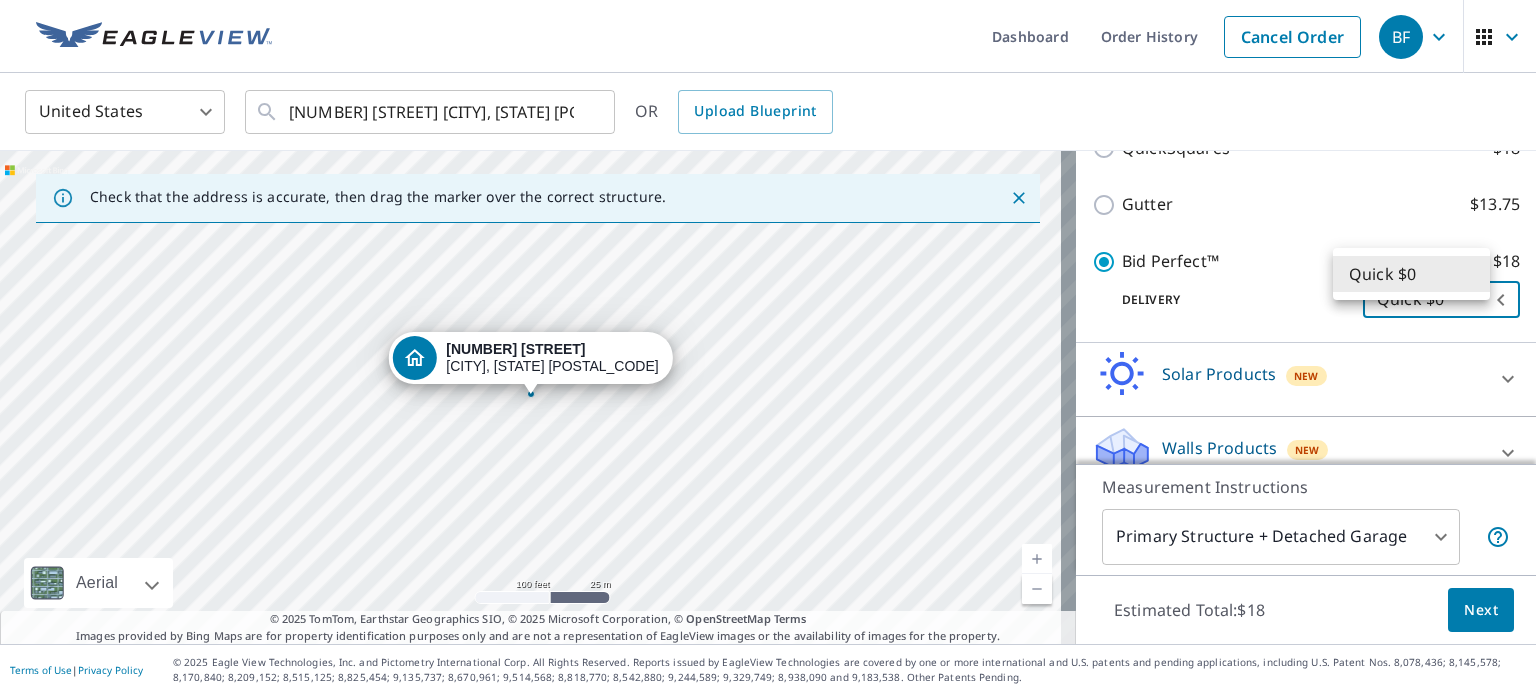 click on "Quick $0" at bounding box center (1411, 274) 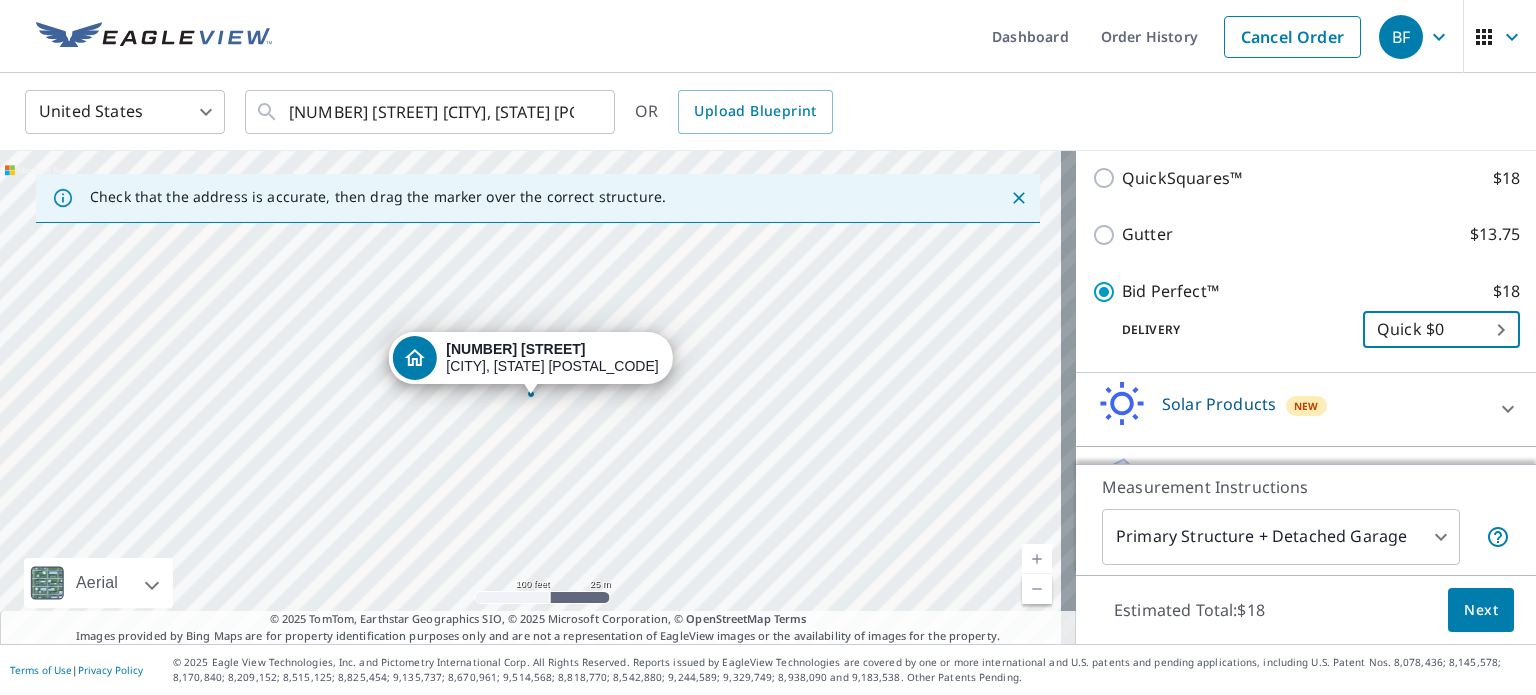 scroll, scrollTop: 479, scrollLeft: 0, axis: vertical 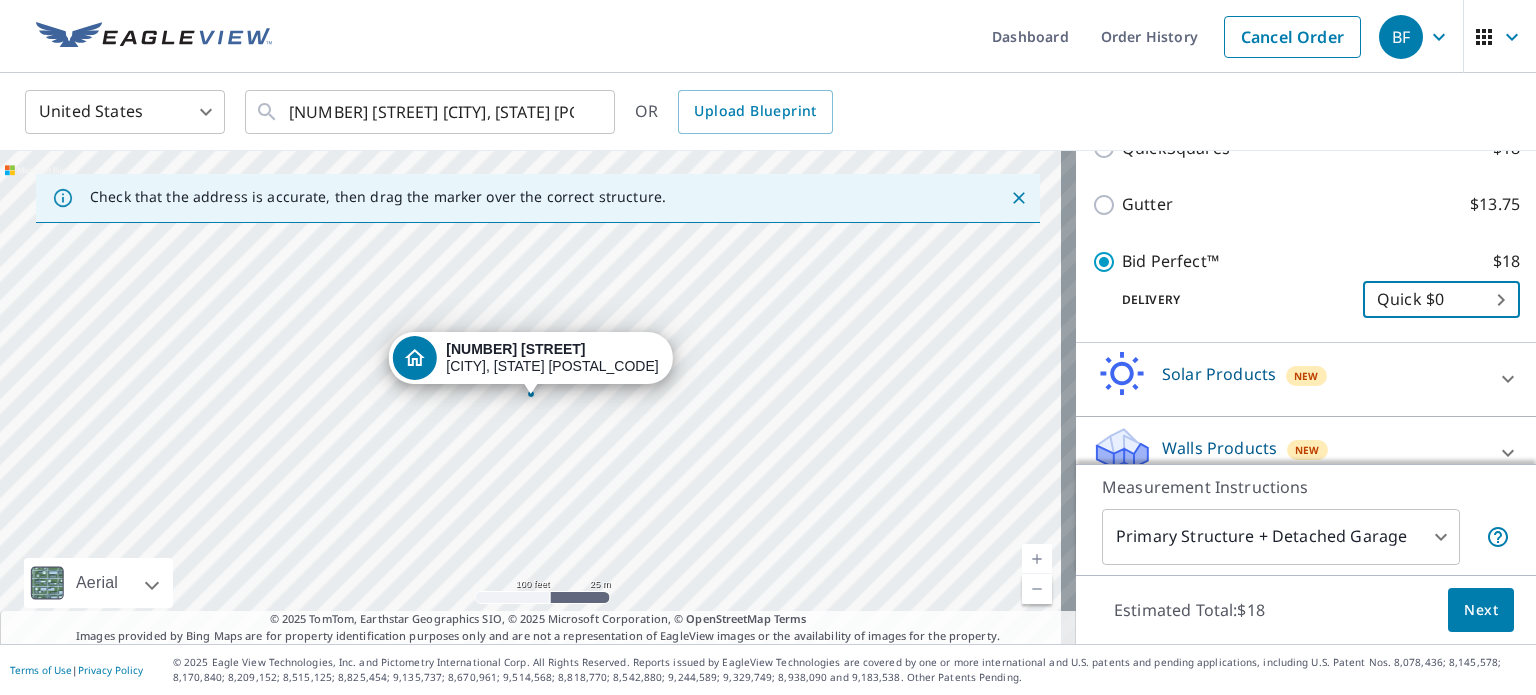 click on "Next" at bounding box center (1481, 610) 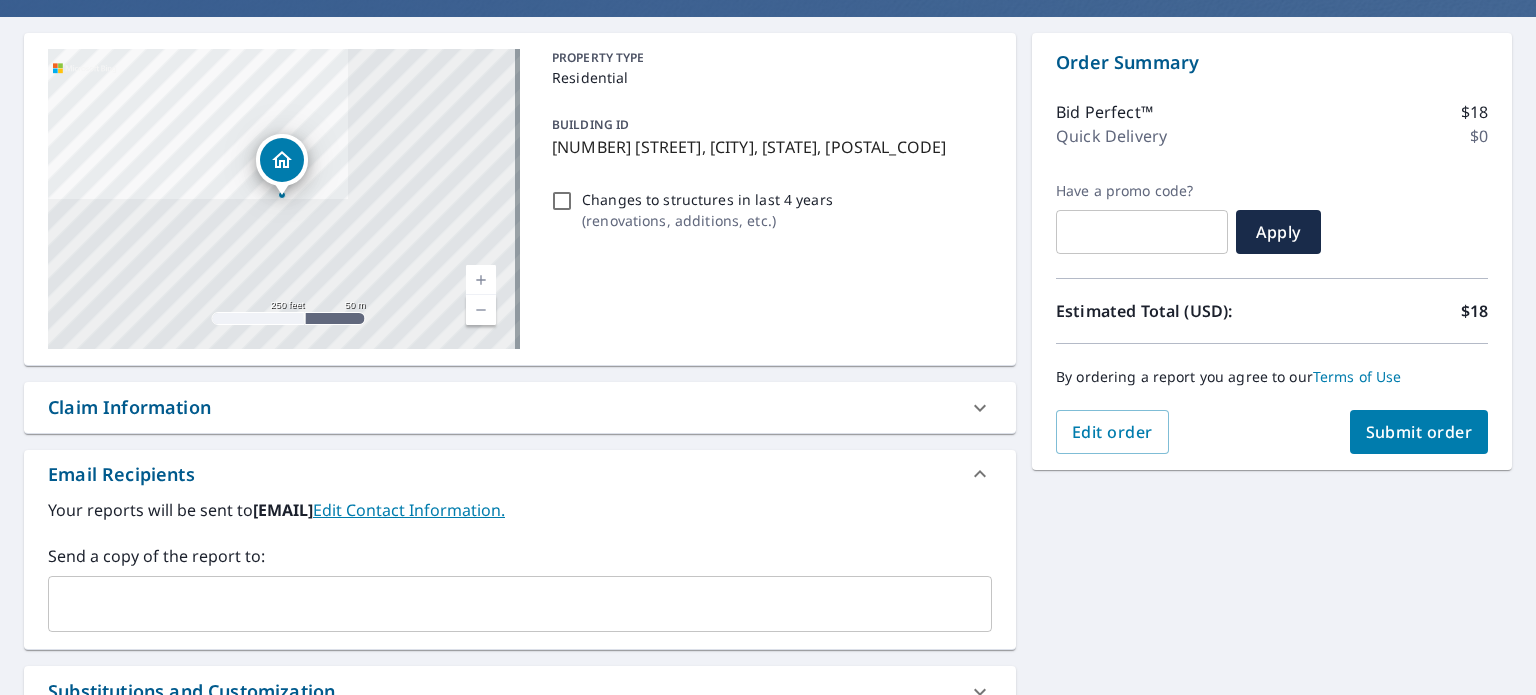 scroll, scrollTop: 0, scrollLeft: 0, axis: both 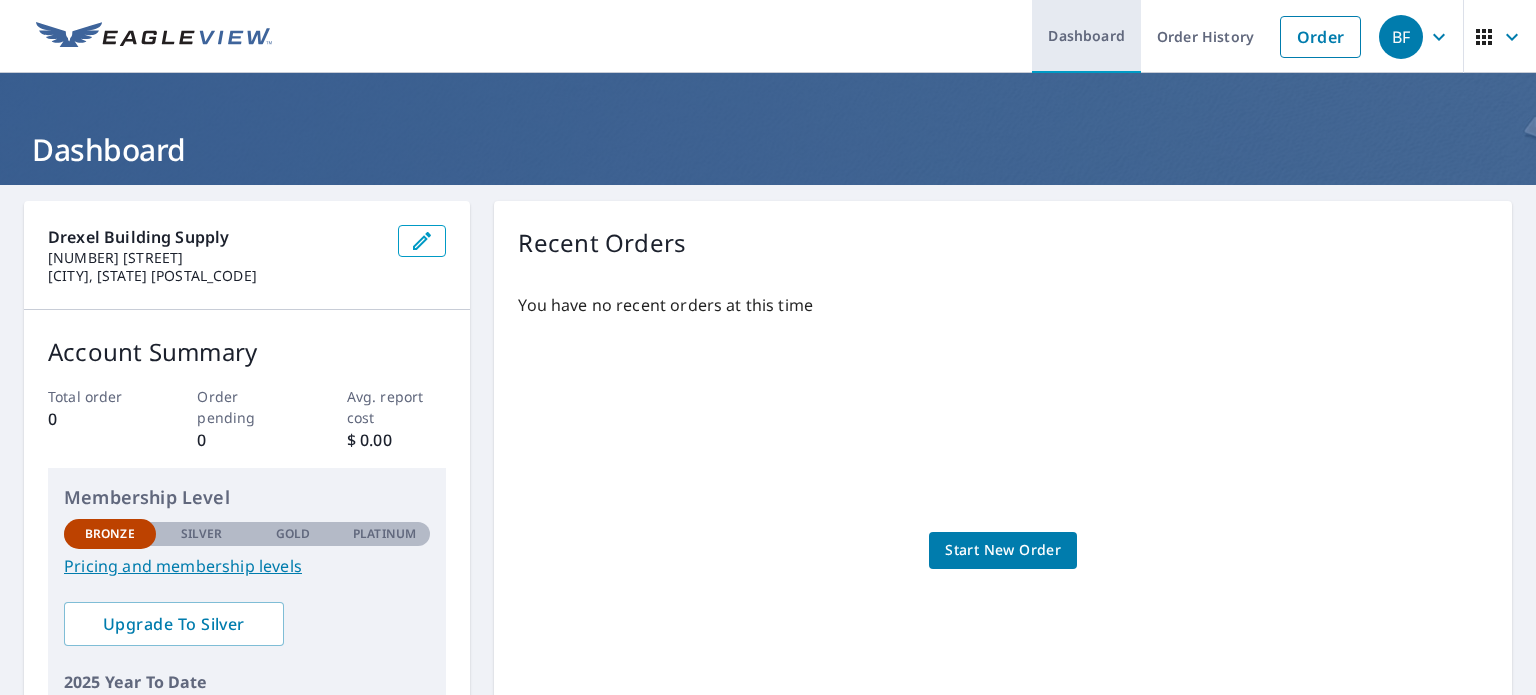 click on "Dashboard" at bounding box center [1086, 36] 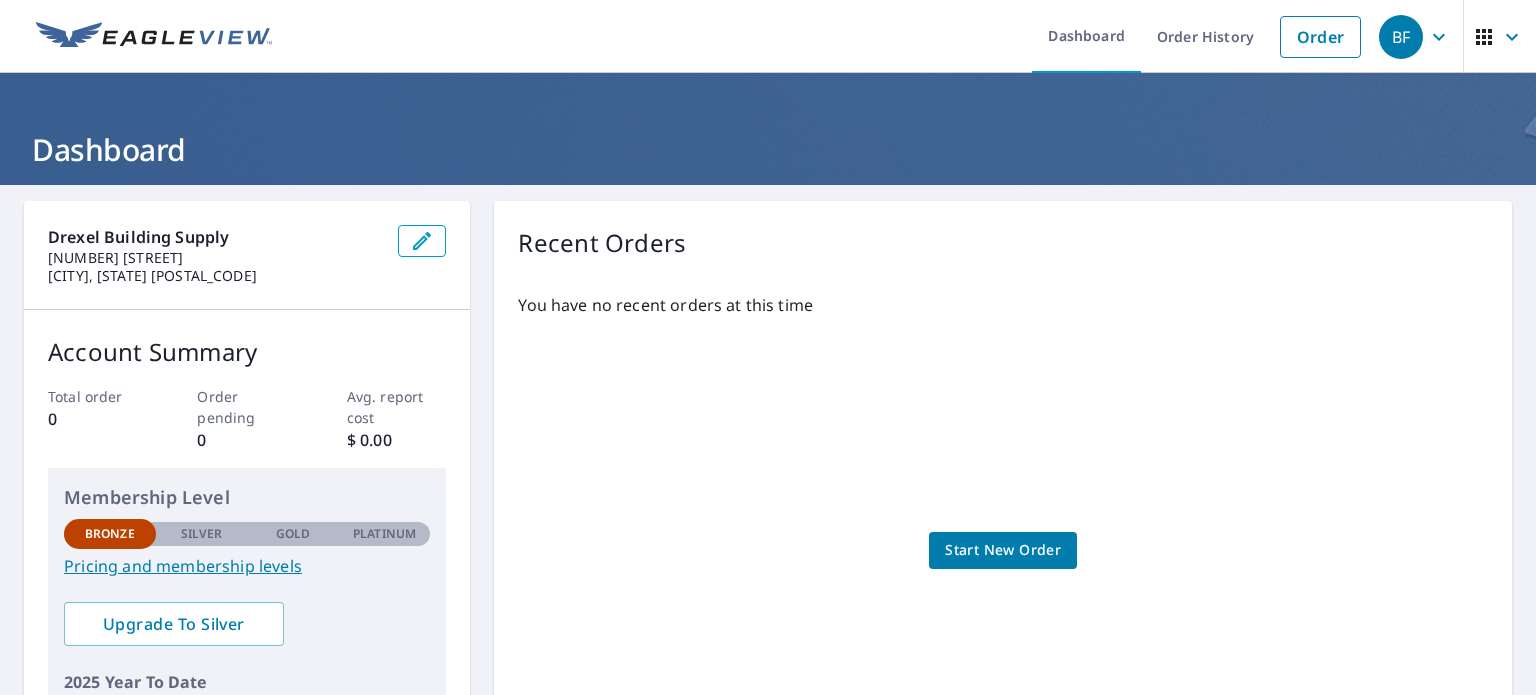 click 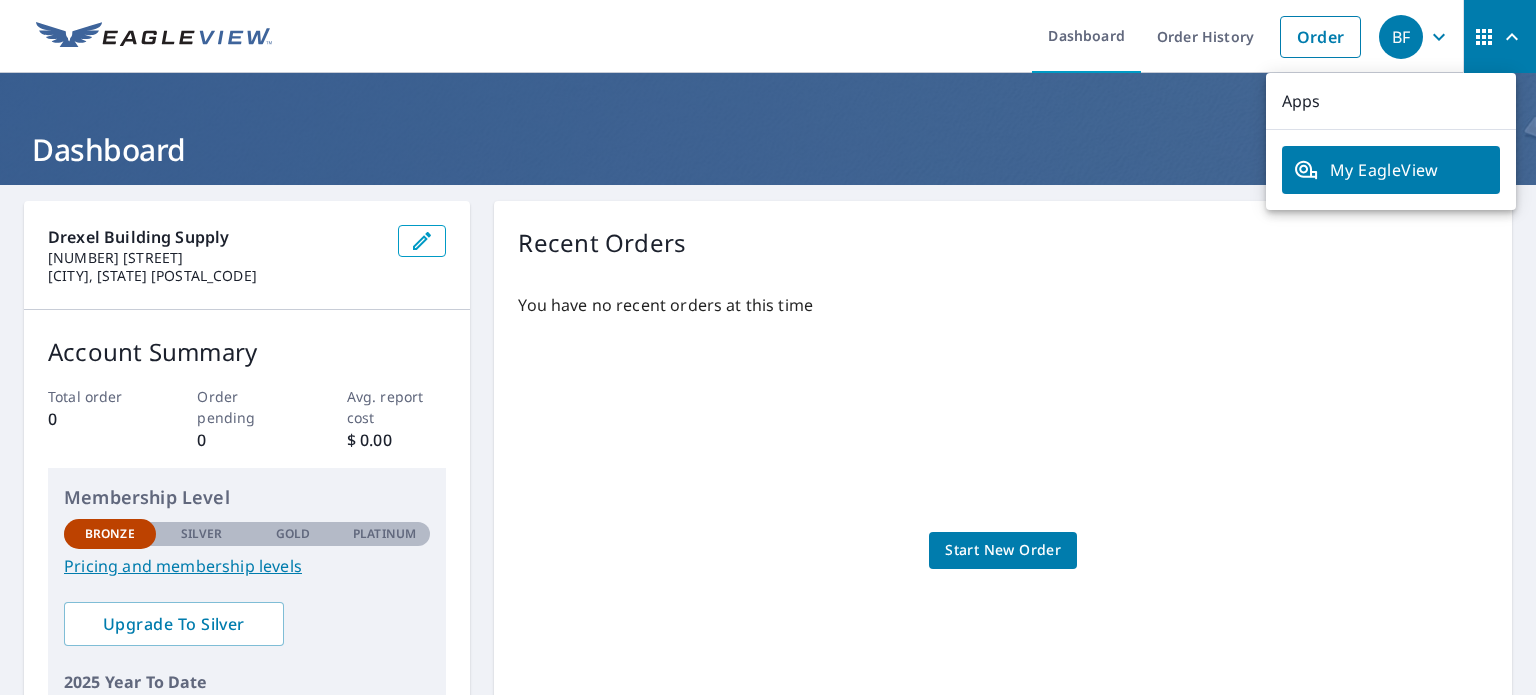 click on "My EagleView" at bounding box center (1391, 170) 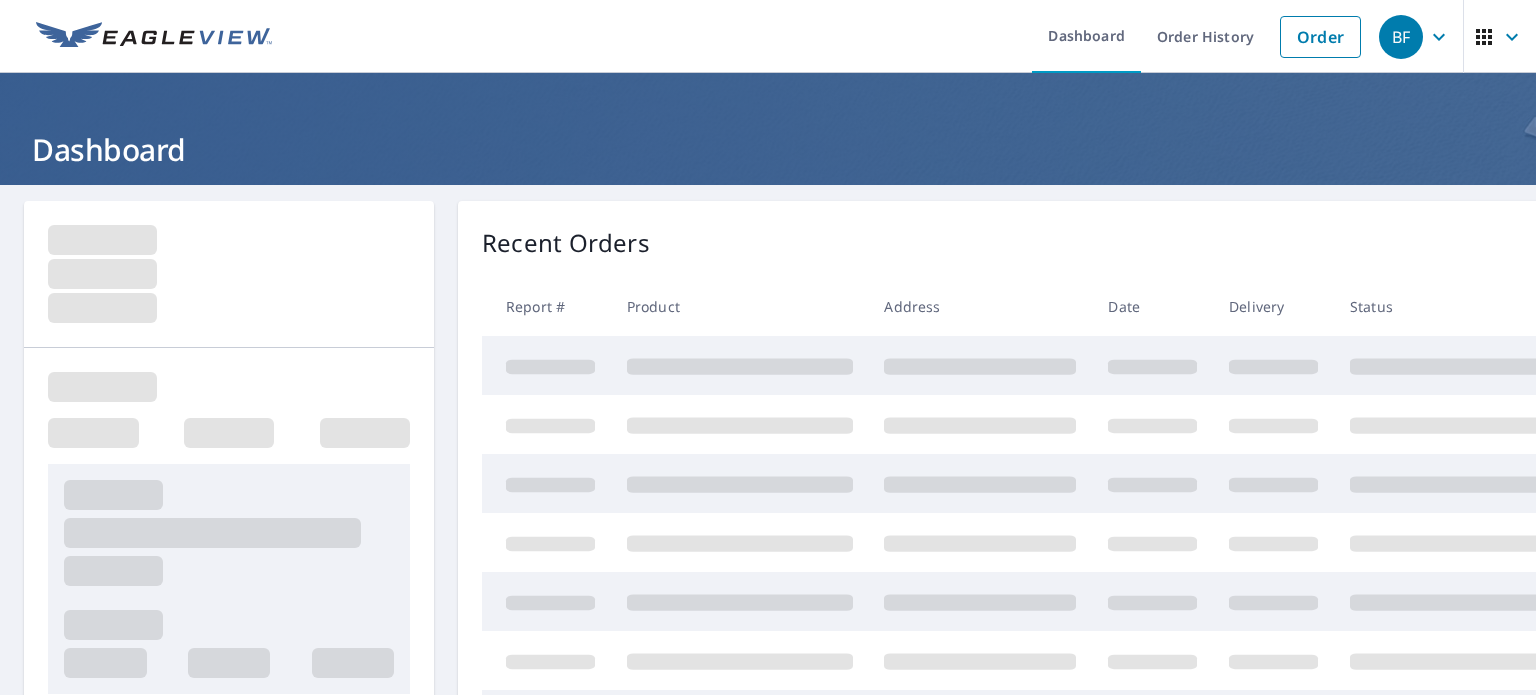 scroll, scrollTop: 0, scrollLeft: 0, axis: both 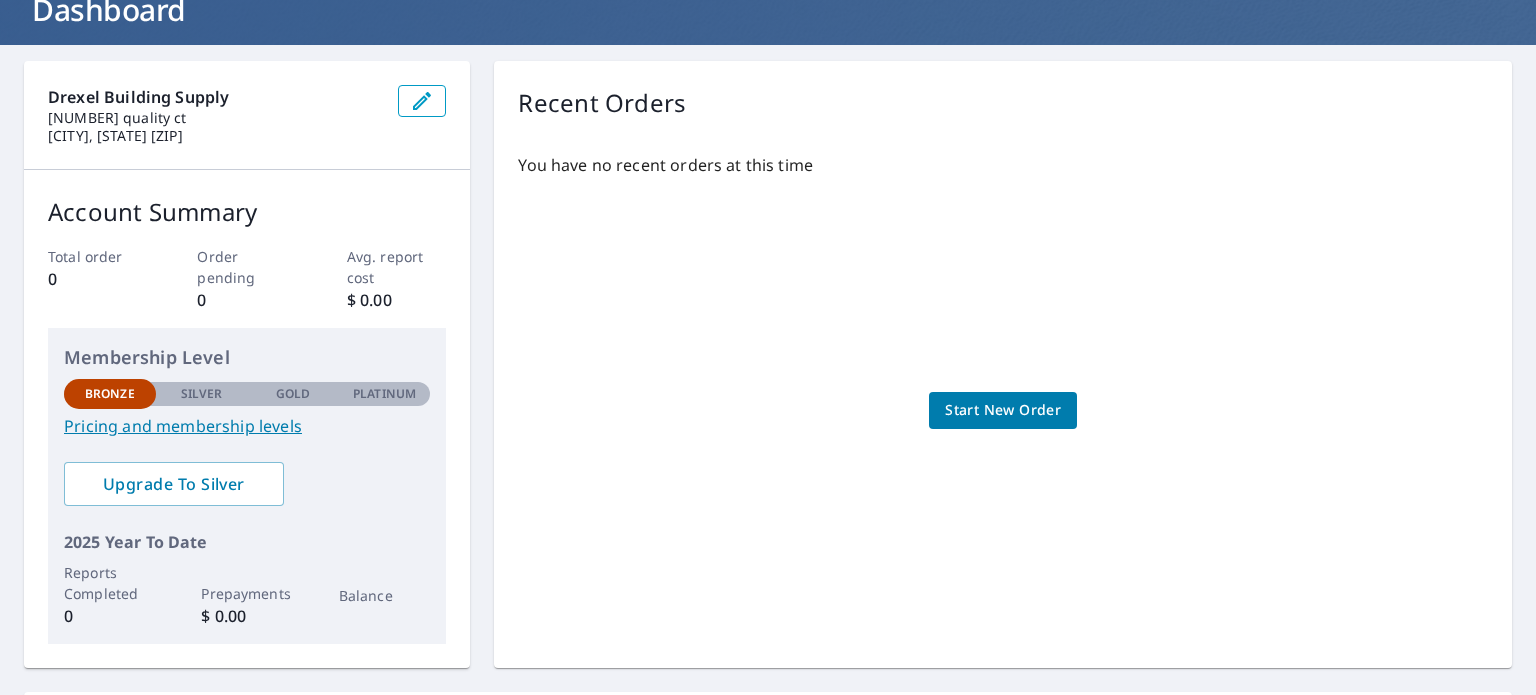 click on "Pricing and membership levels" at bounding box center (247, 426) 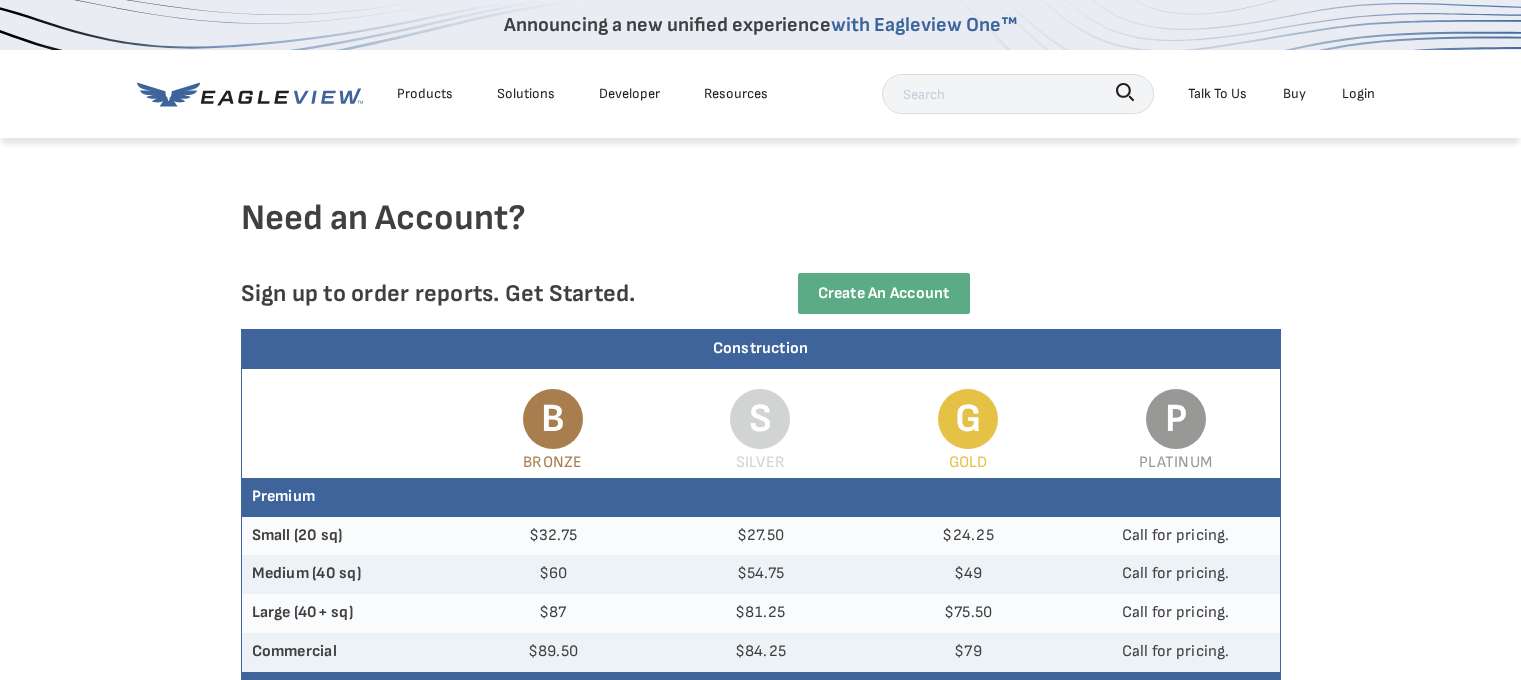 scroll, scrollTop: 0, scrollLeft: 0, axis: both 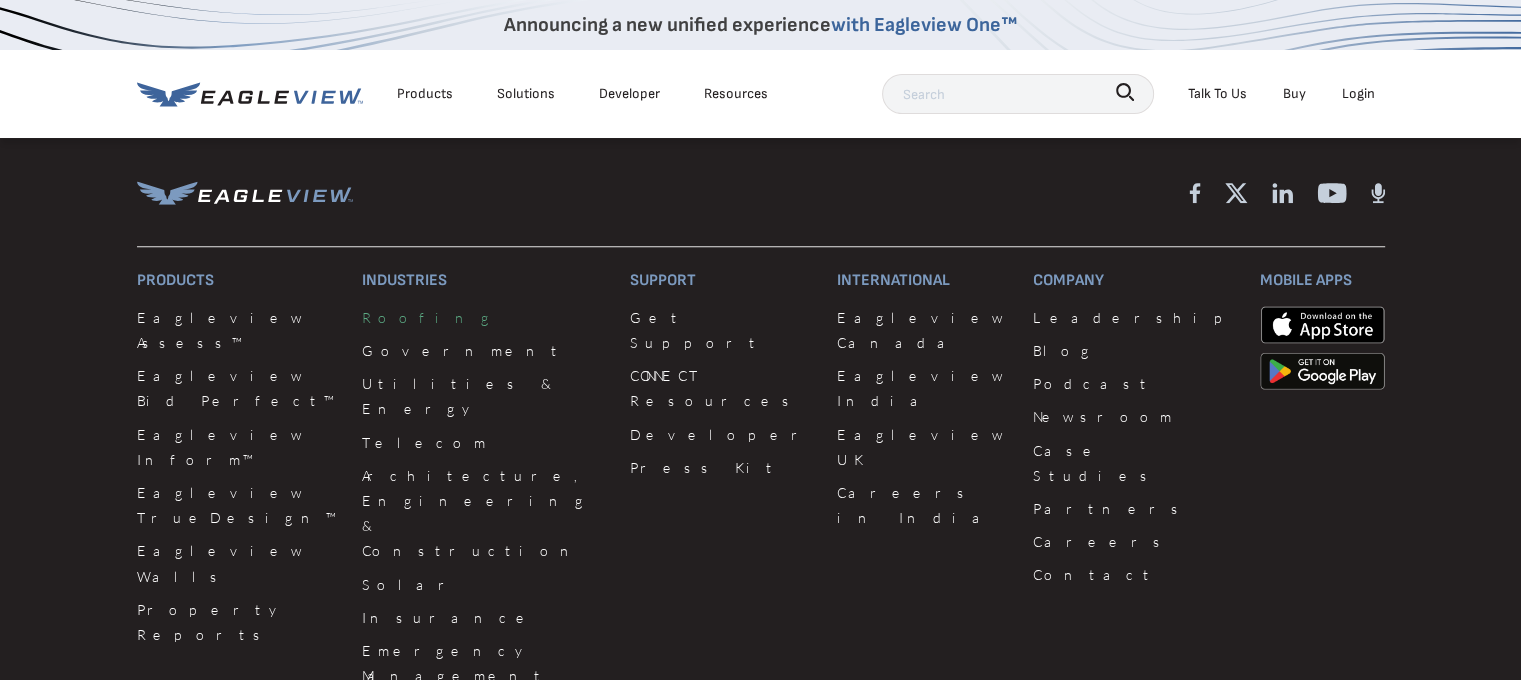 click on "Roofing" at bounding box center [484, 317] 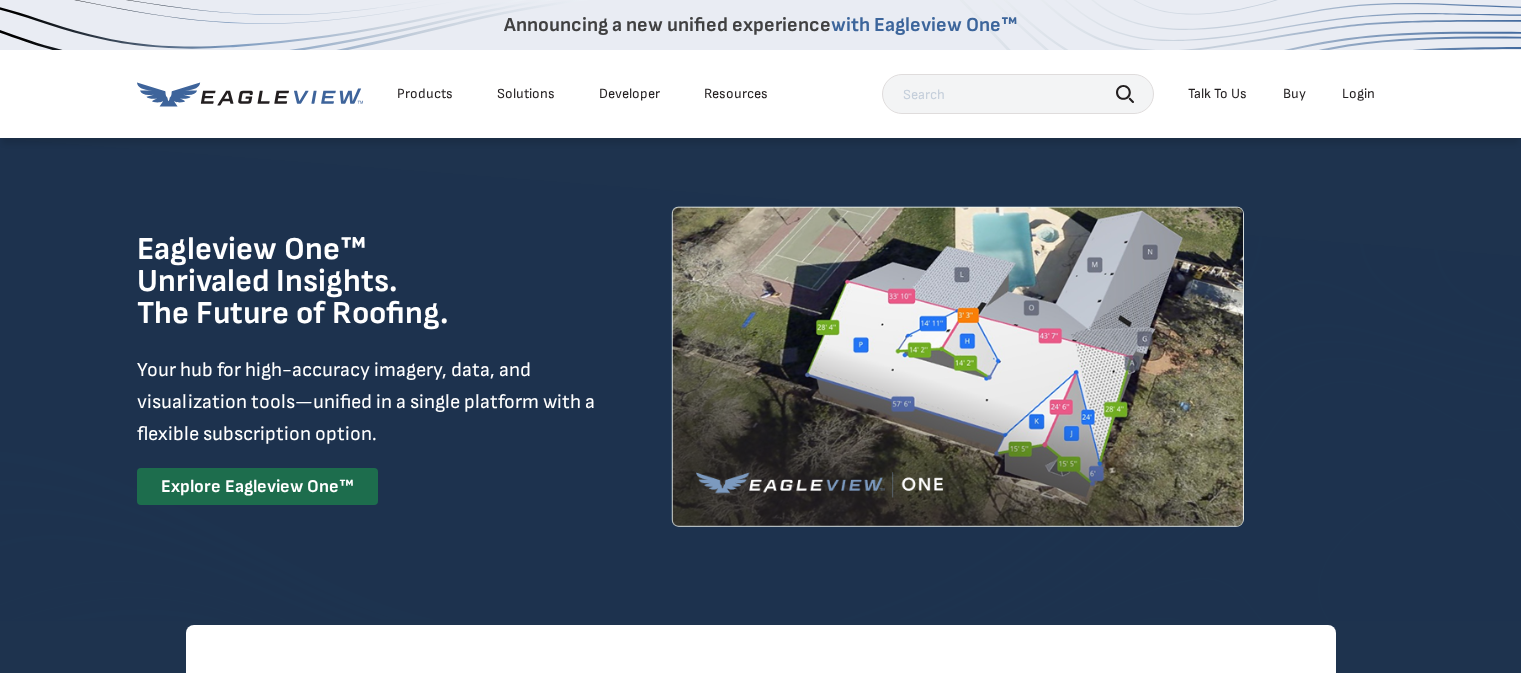 scroll, scrollTop: 0, scrollLeft: 0, axis: both 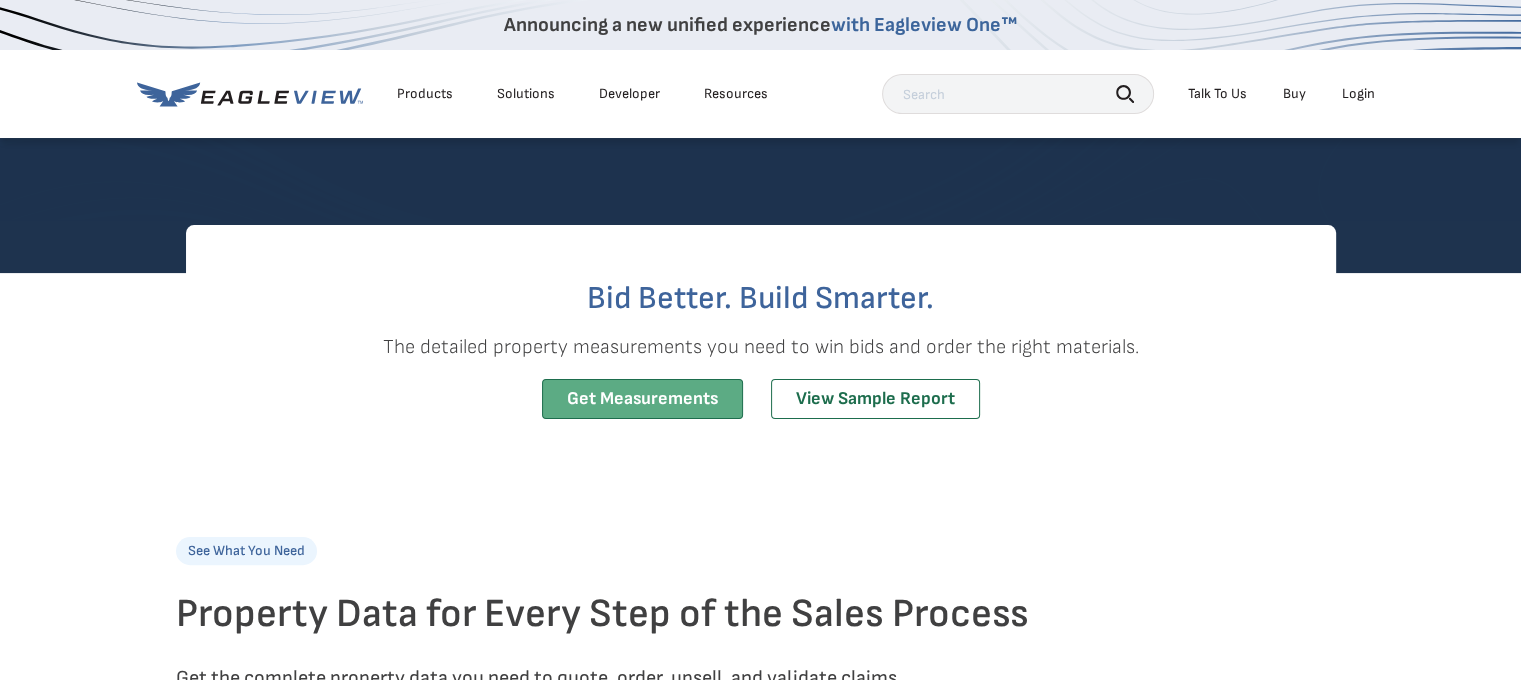 click on "Get Measurements" at bounding box center (642, 399) 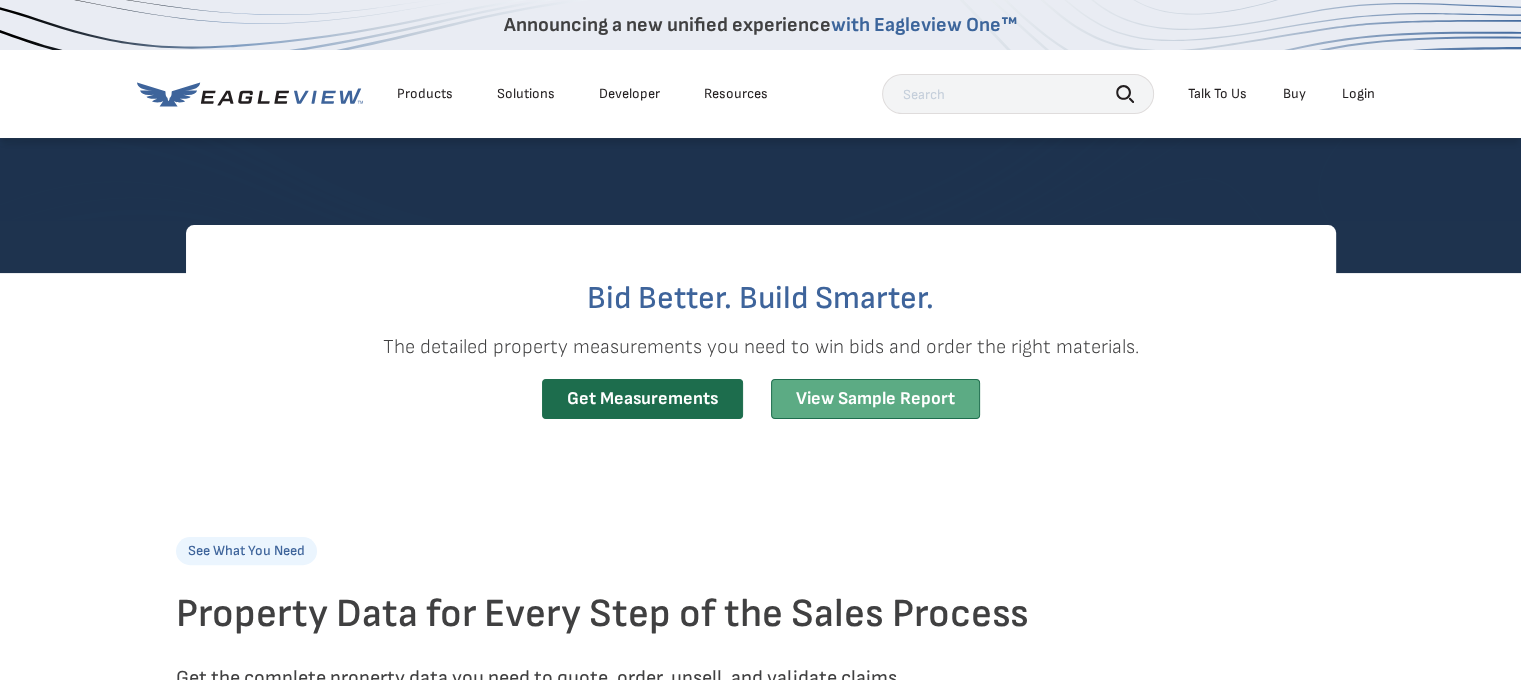 click on "View Sample Report" at bounding box center (875, 399) 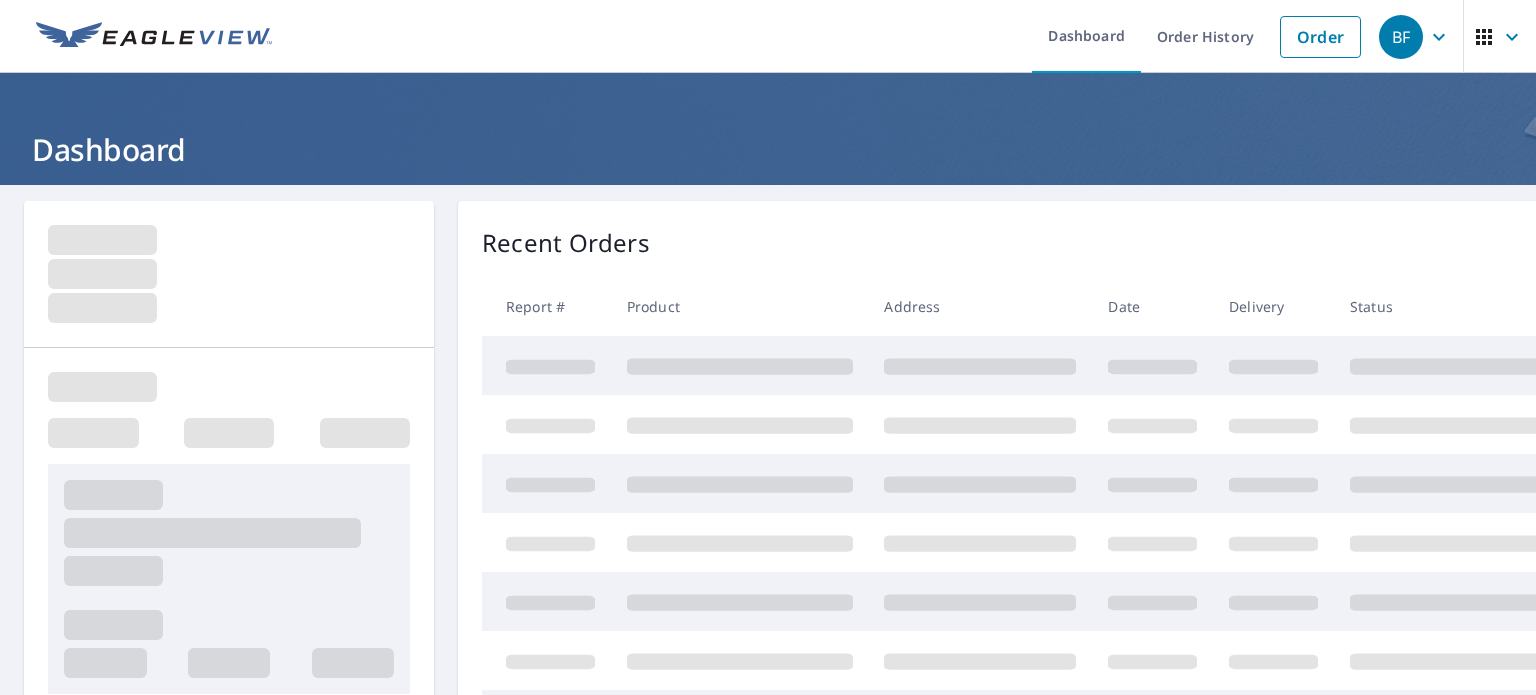 scroll, scrollTop: 0, scrollLeft: 0, axis: both 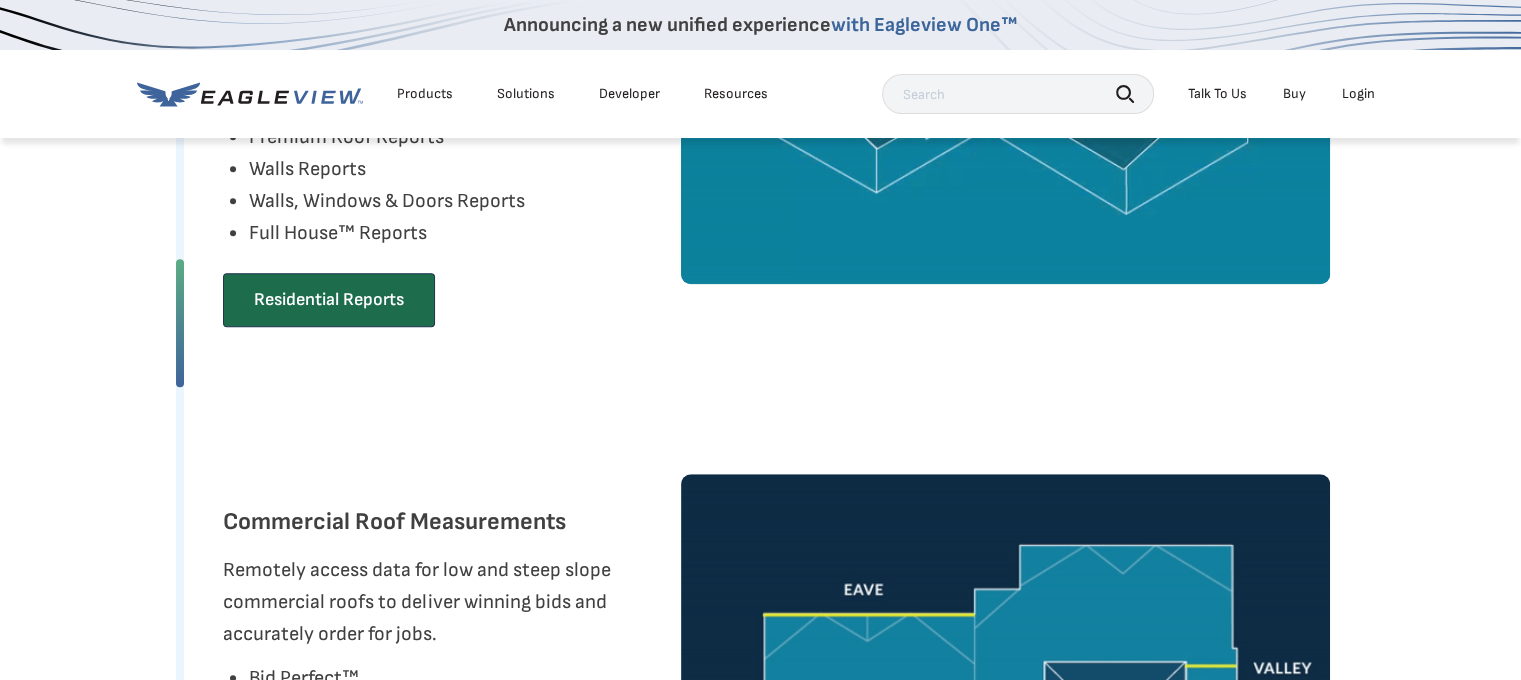 click on "Residential Reports" at bounding box center (329, 307) 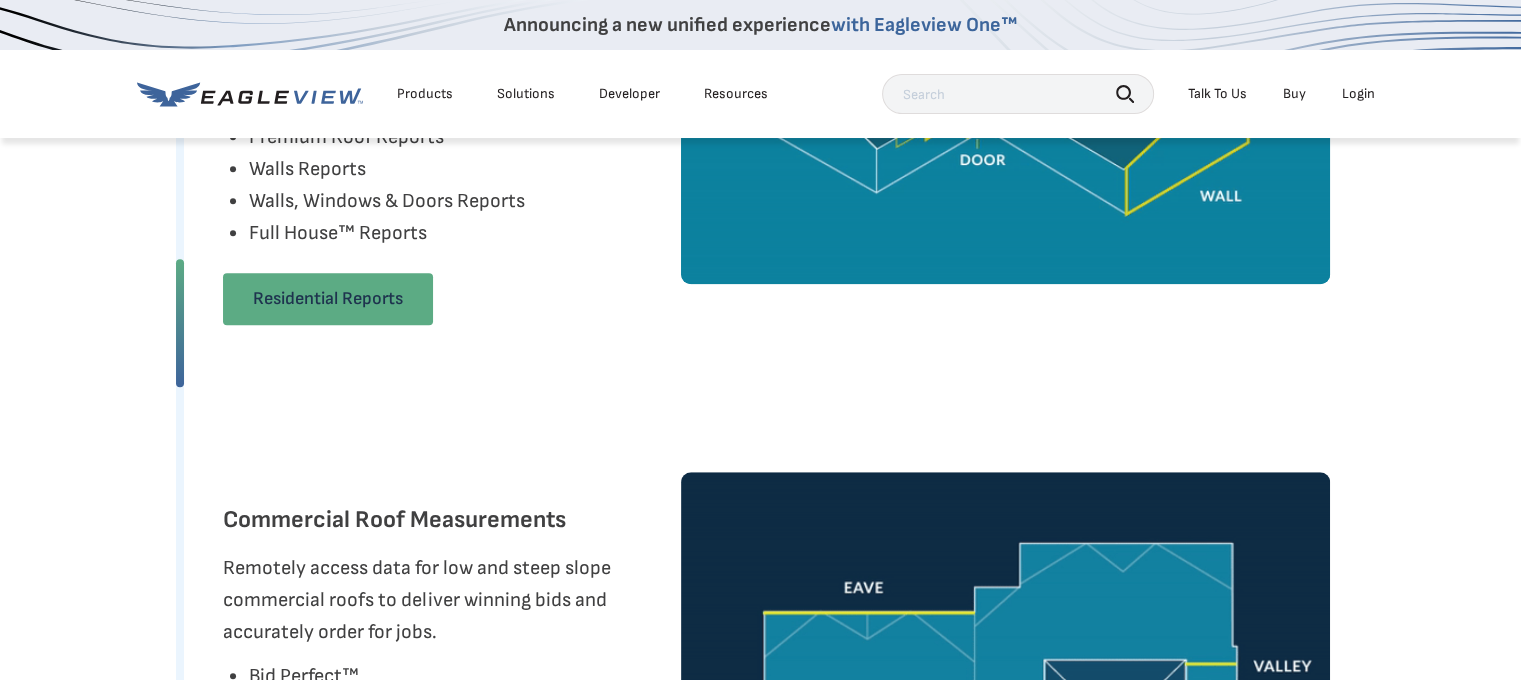 click on "Residential Reports" at bounding box center (328, 299) 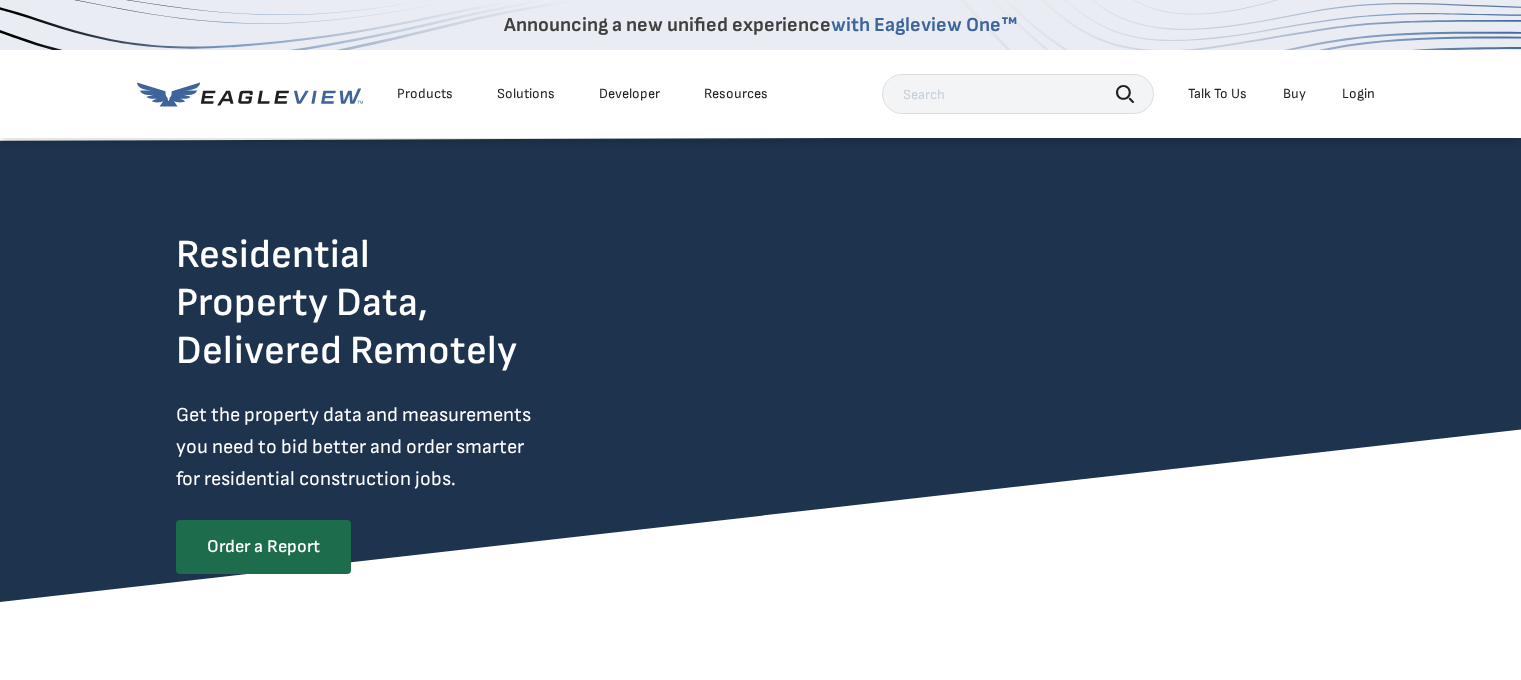 scroll, scrollTop: 0, scrollLeft: 0, axis: both 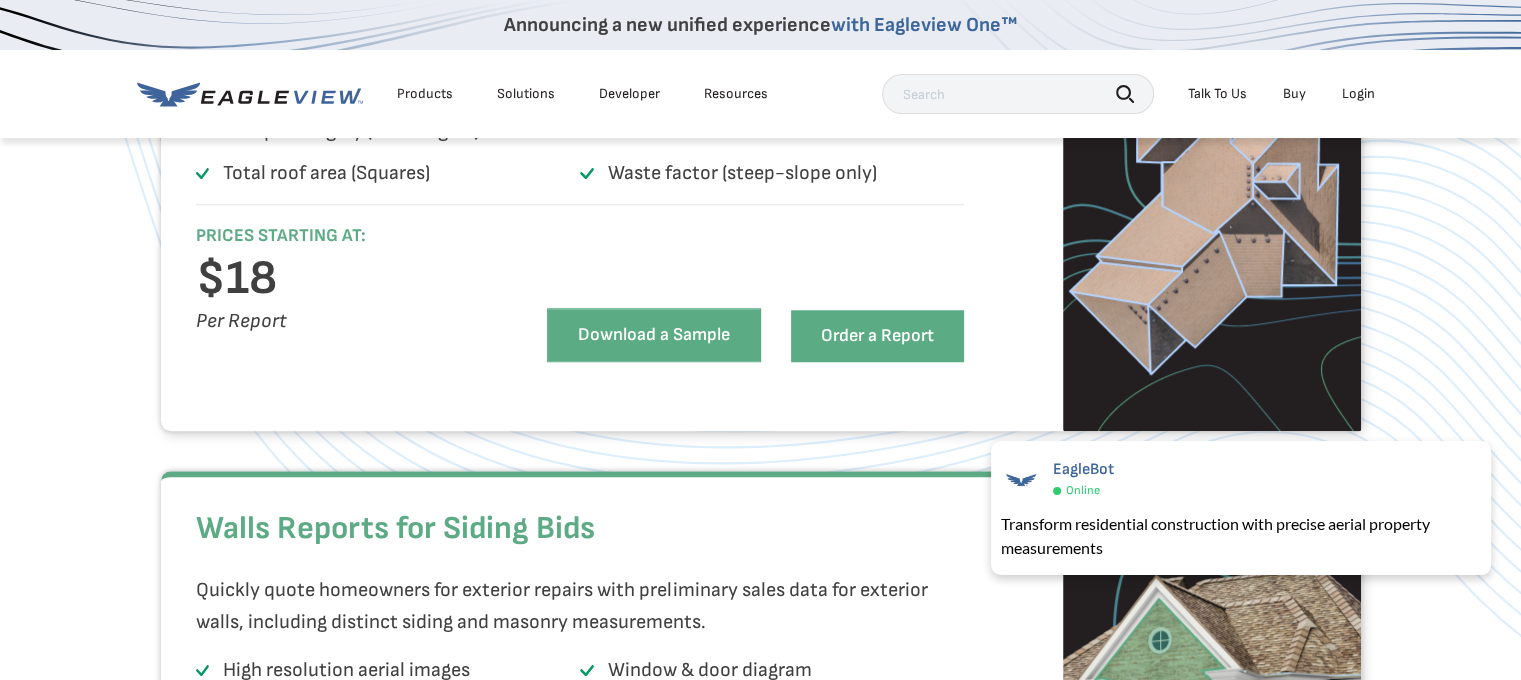 click on "Download a Sample" at bounding box center [654, 335] 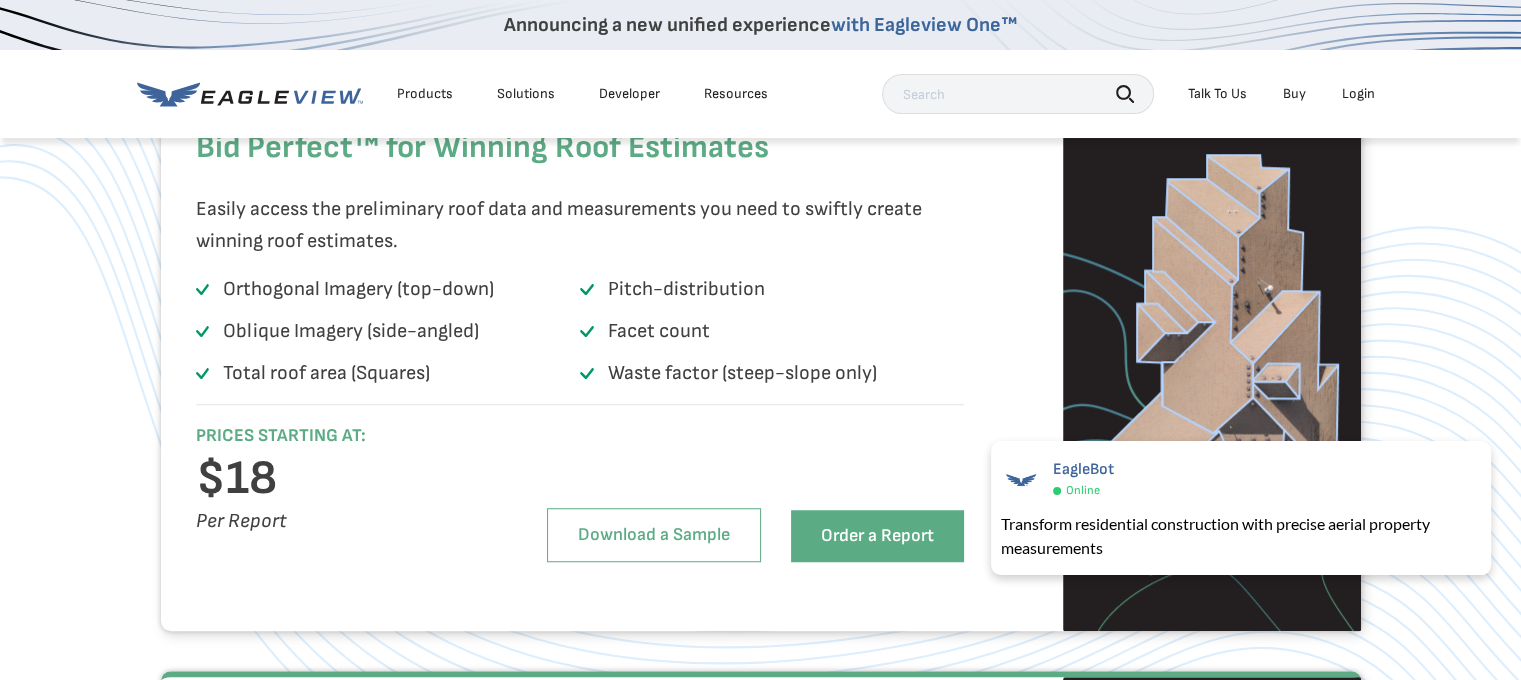 scroll, scrollTop: 1500, scrollLeft: 0, axis: vertical 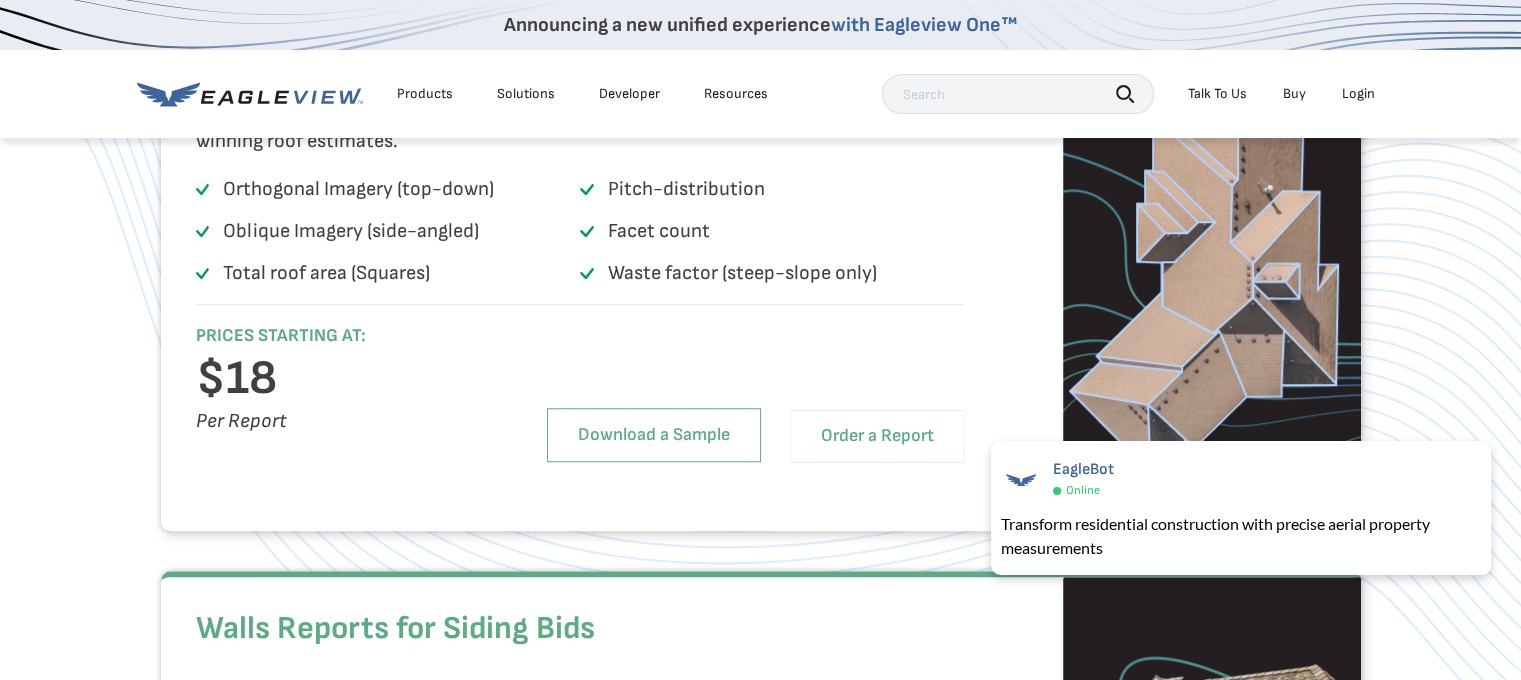 click on "Order a Report" at bounding box center (877, 436) 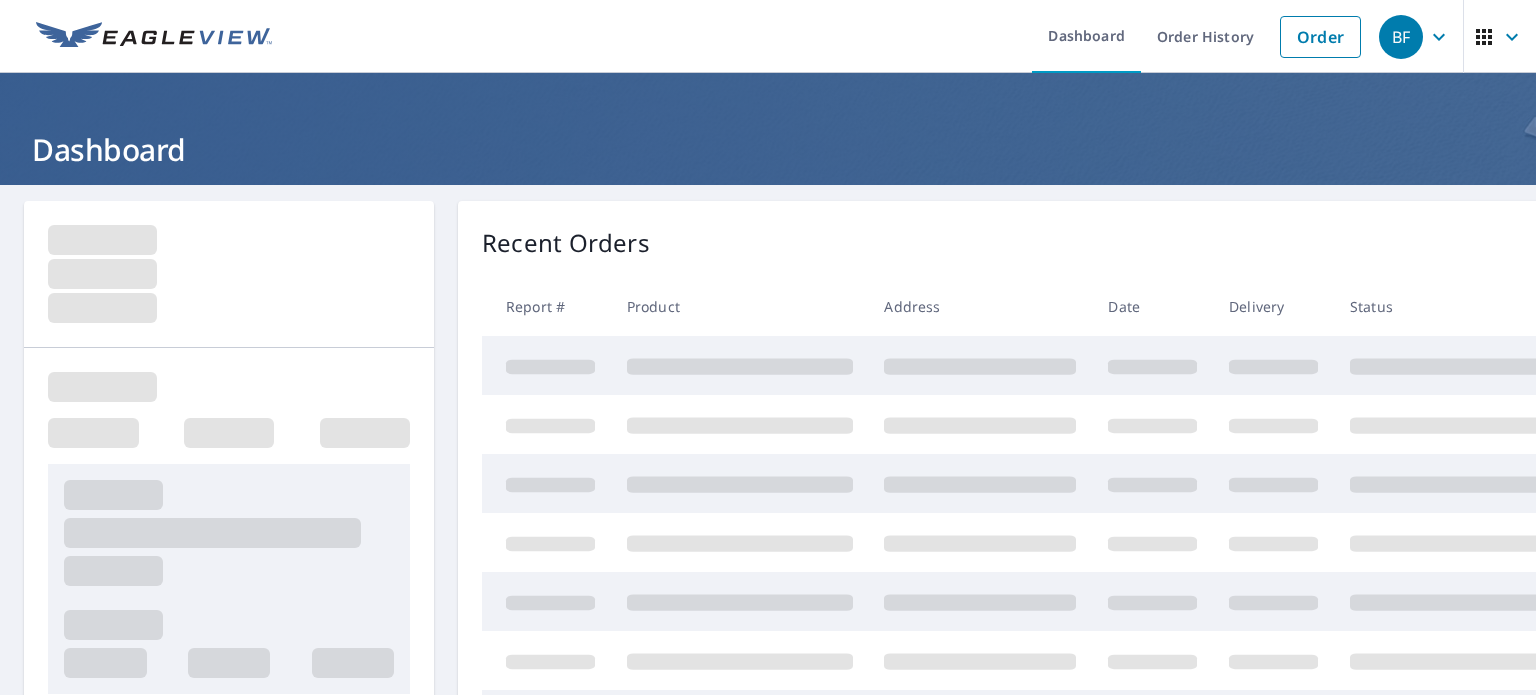 scroll, scrollTop: 0, scrollLeft: 0, axis: both 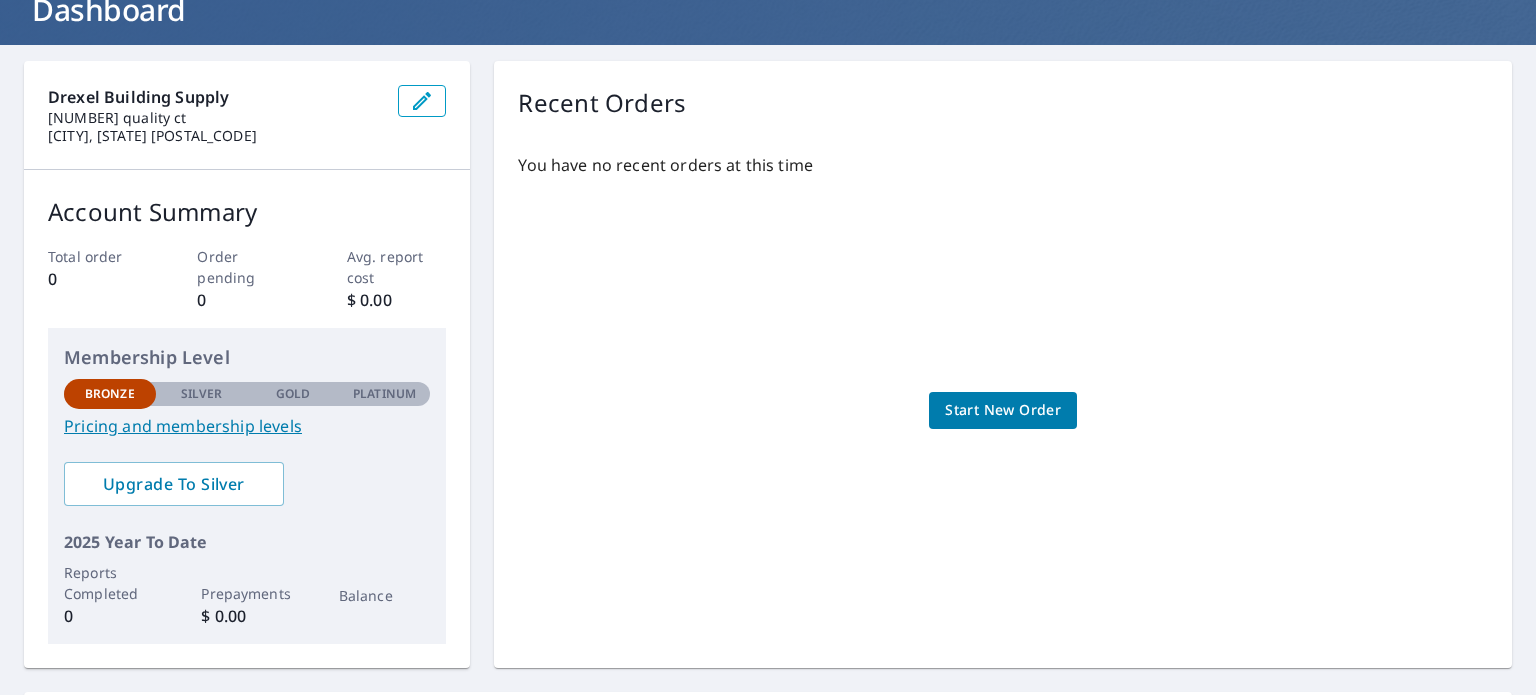 click on "Start New Order" at bounding box center [1003, 410] 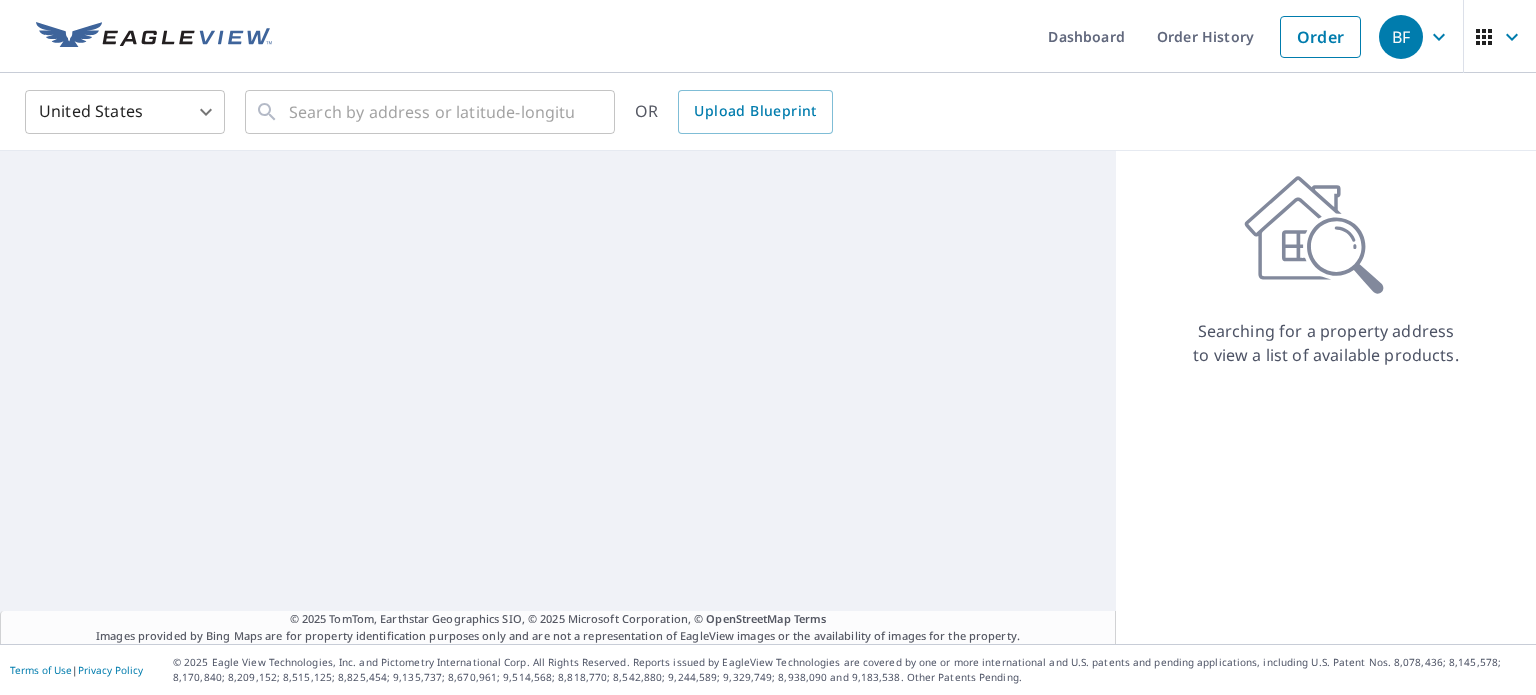 scroll, scrollTop: 0, scrollLeft: 0, axis: both 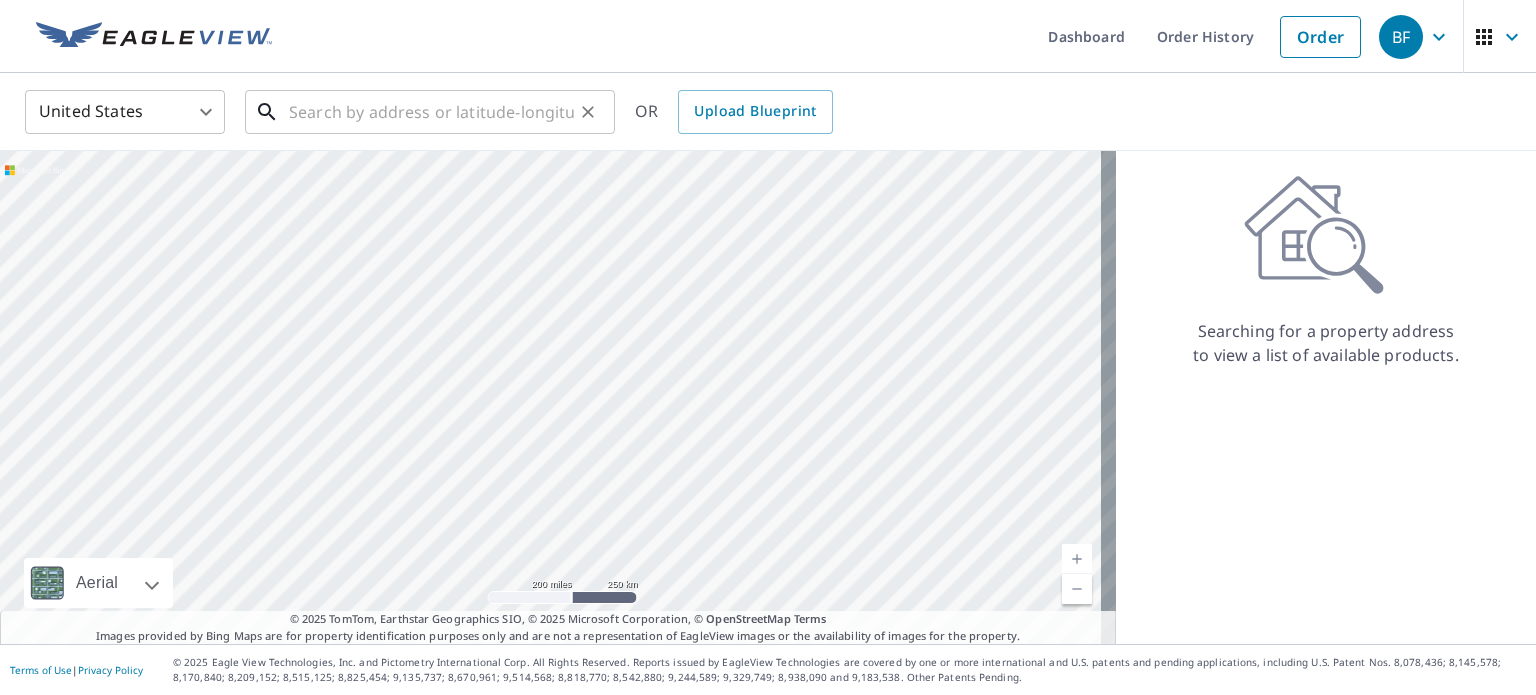 click at bounding box center (431, 112) 